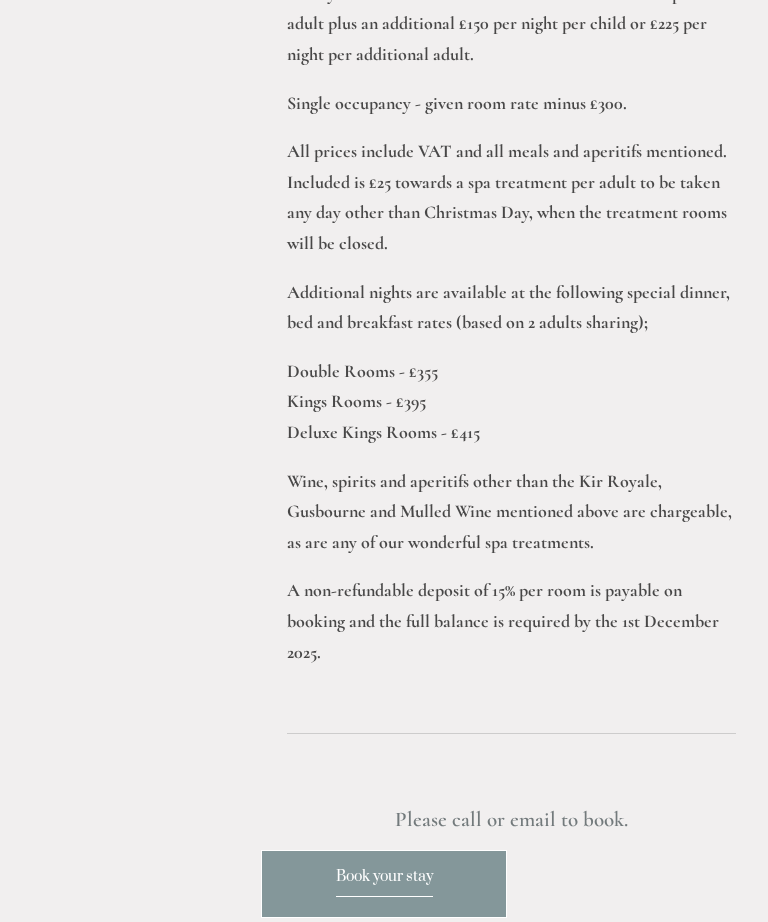 scroll, scrollTop: 4552, scrollLeft: 0, axis: vertical 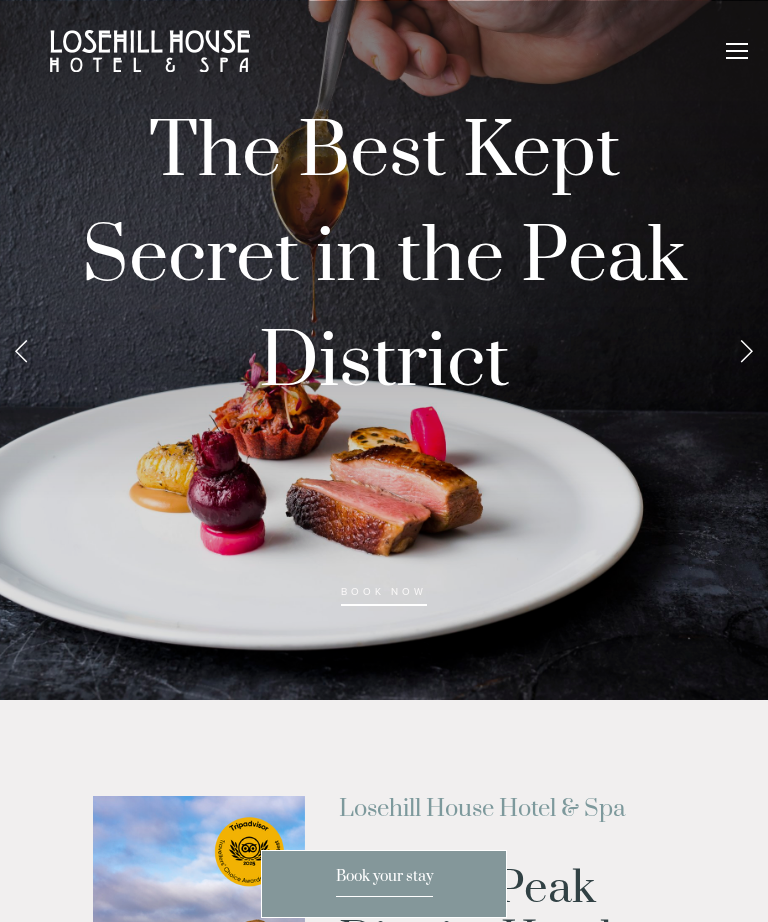 click at bounding box center [746, 350] 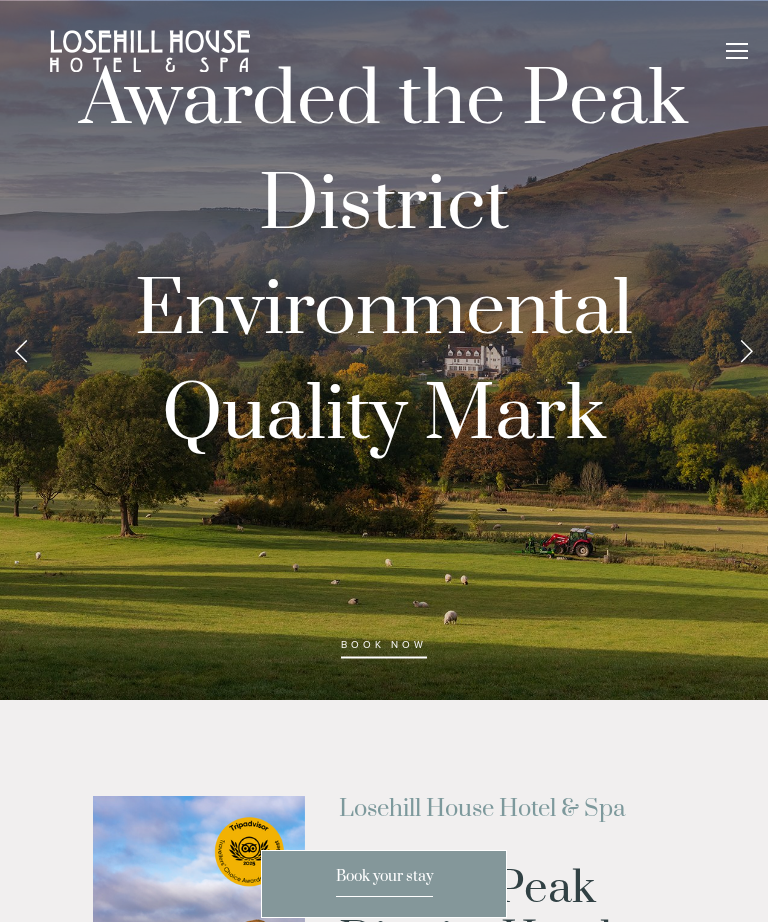click at bounding box center [746, 350] 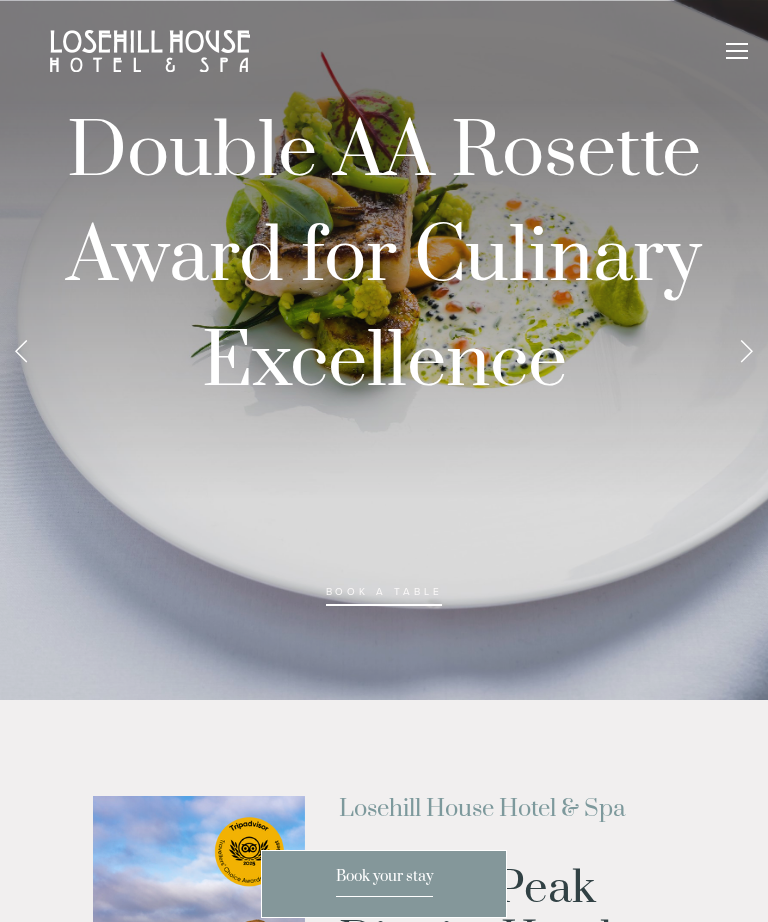 click at bounding box center (746, 350) 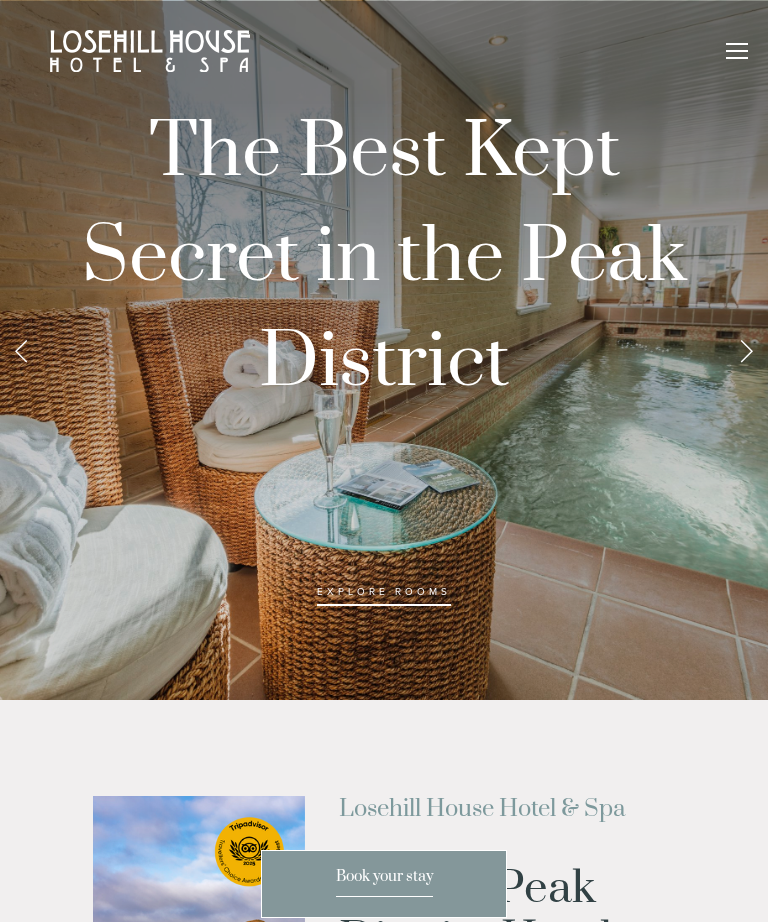 click at bounding box center [746, 350] 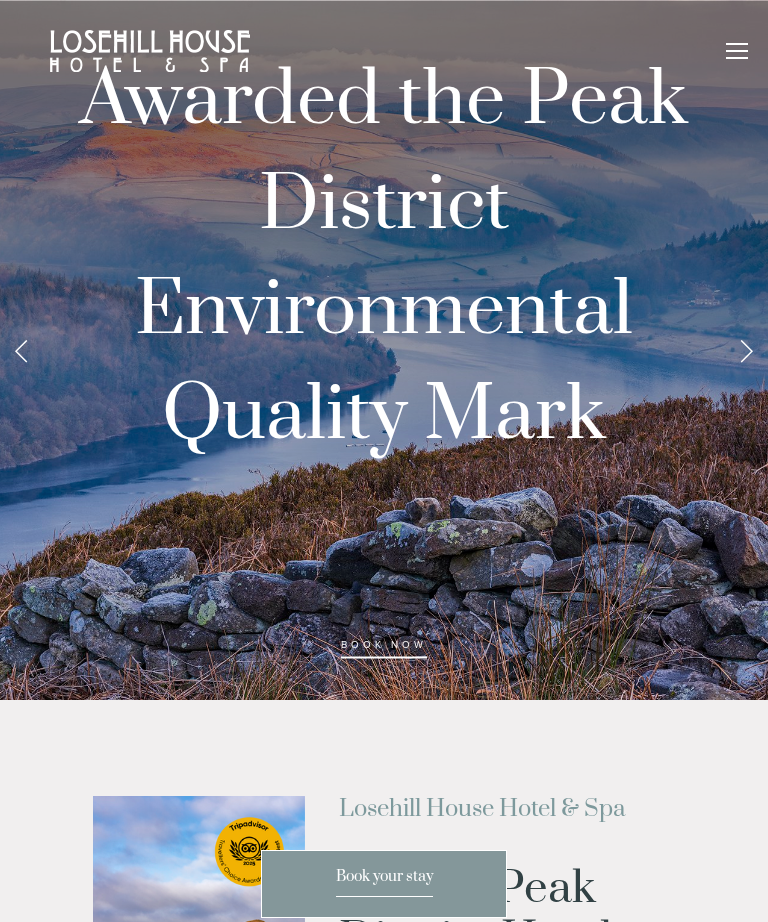 click at bounding box center (746, 350) 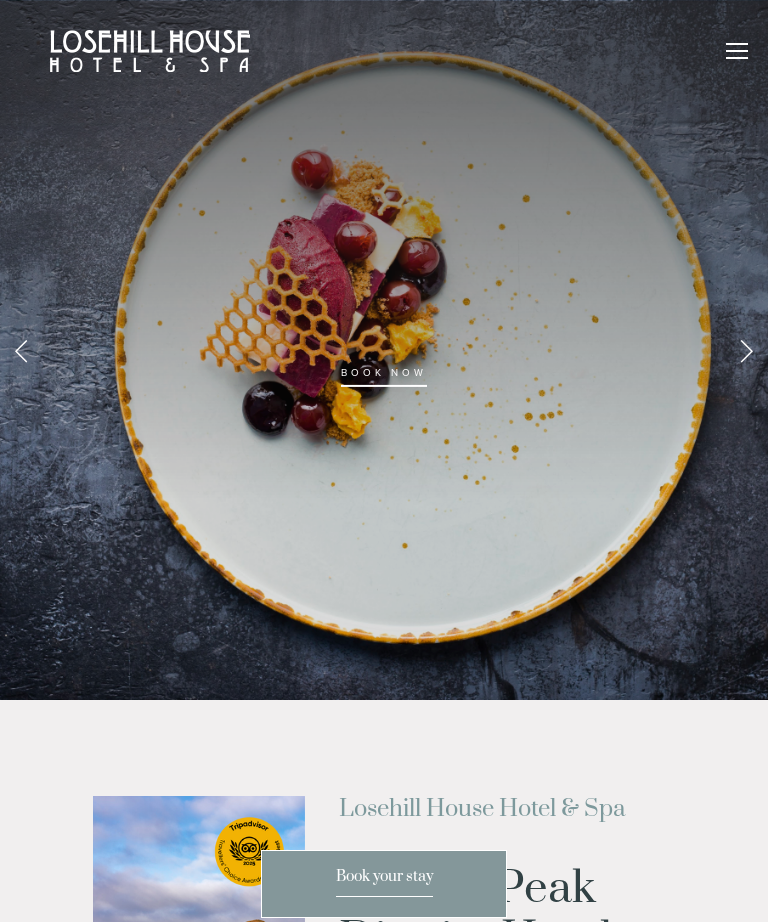 click at bounding box center (746, 350) 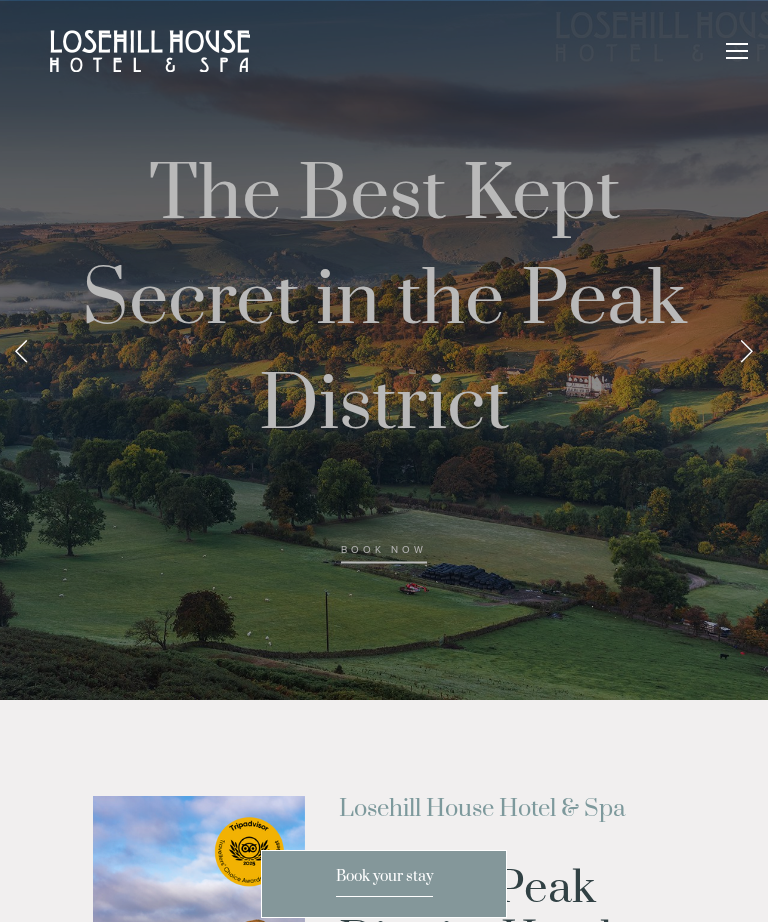 click at bounding box center (746, 350) 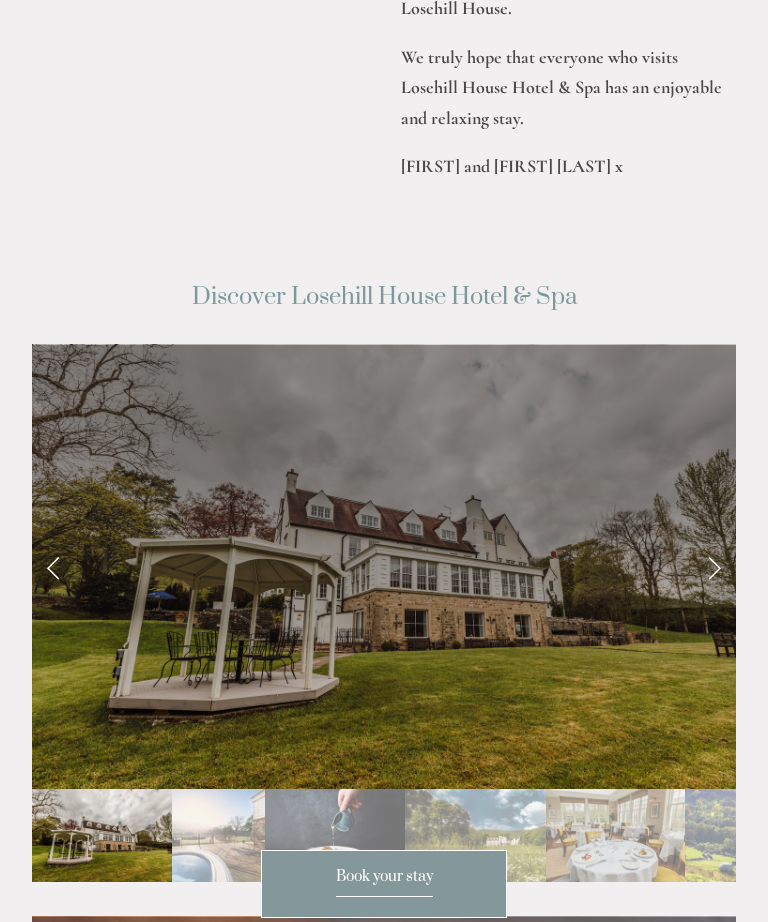 scroll, scrollTop: 3213, scrollLeft: 0, axis: vertical 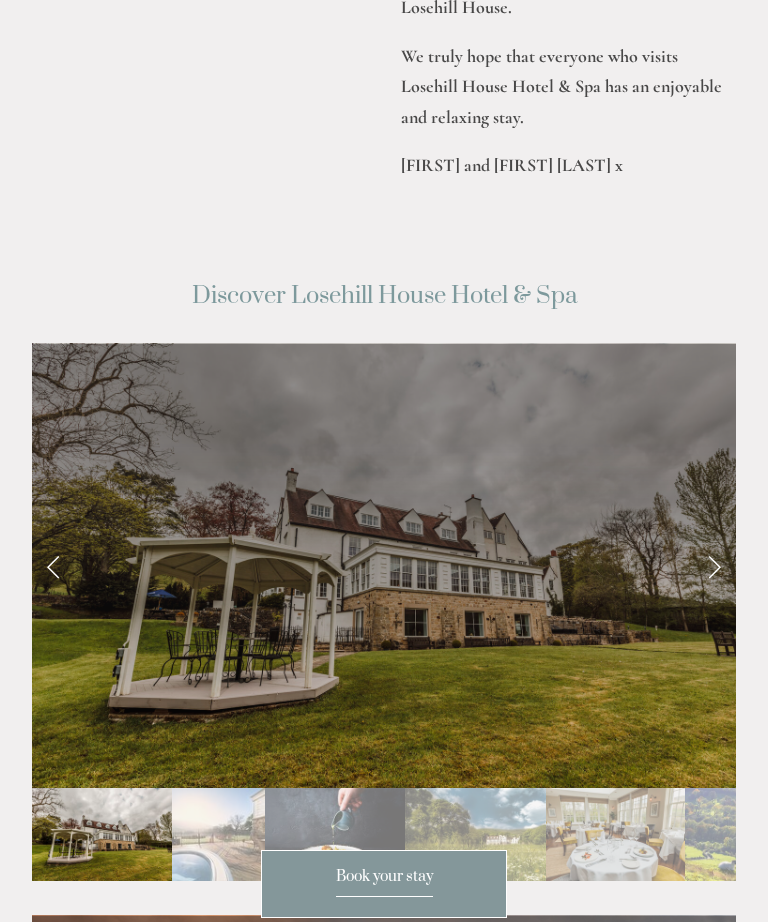 click at bounding box center (714, 566) 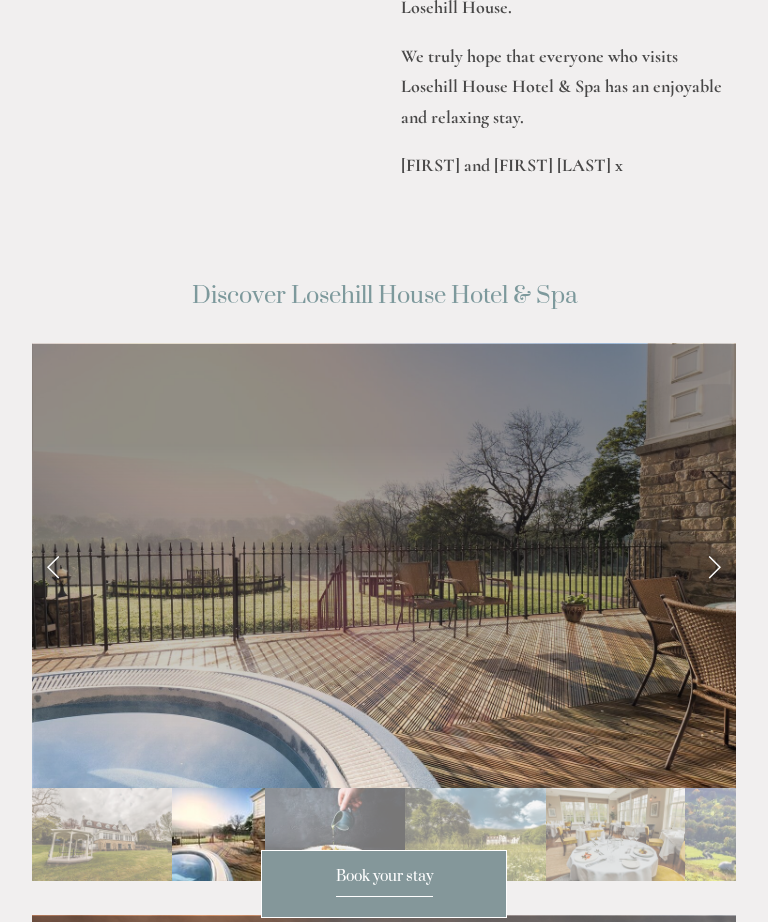 click at bounding box center [714, 566] 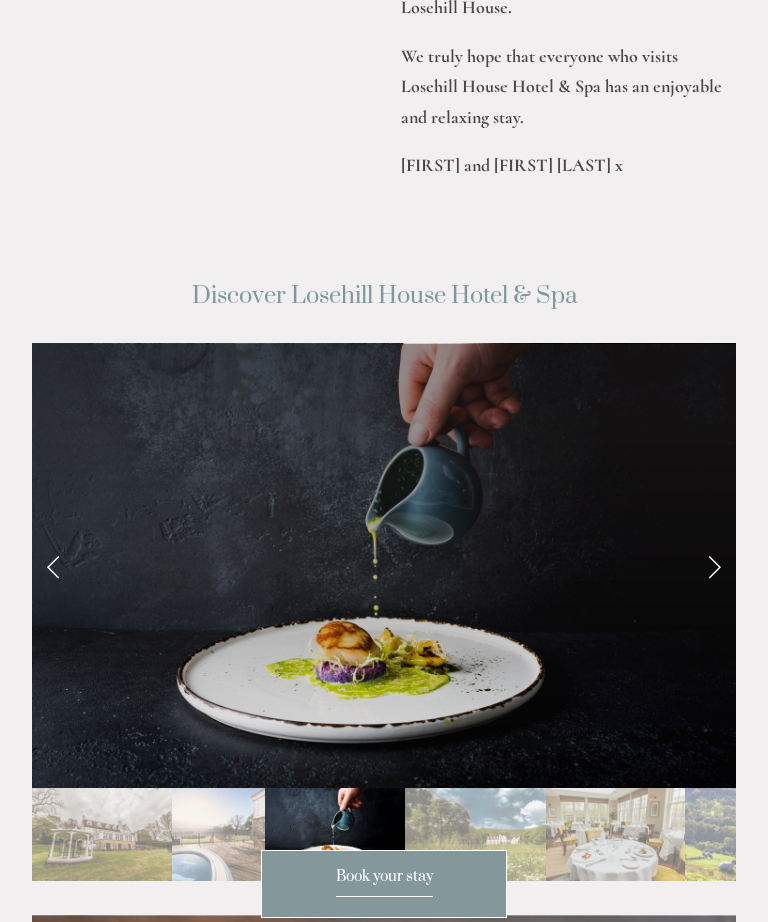 click at bounding box center (714, 566) 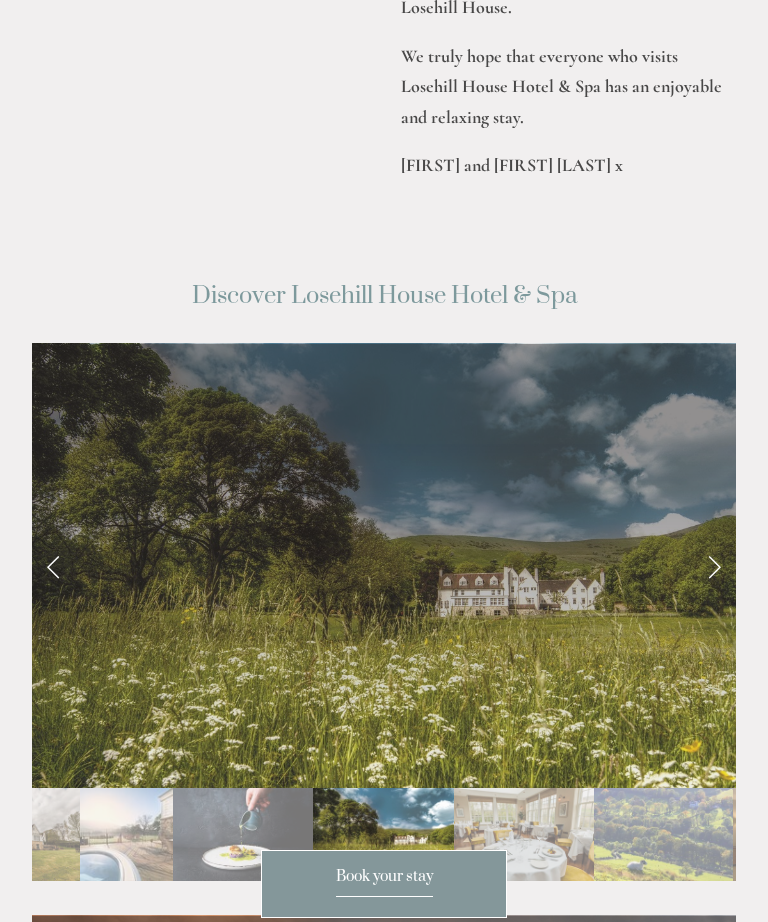 click at bounding box center [714, 566] 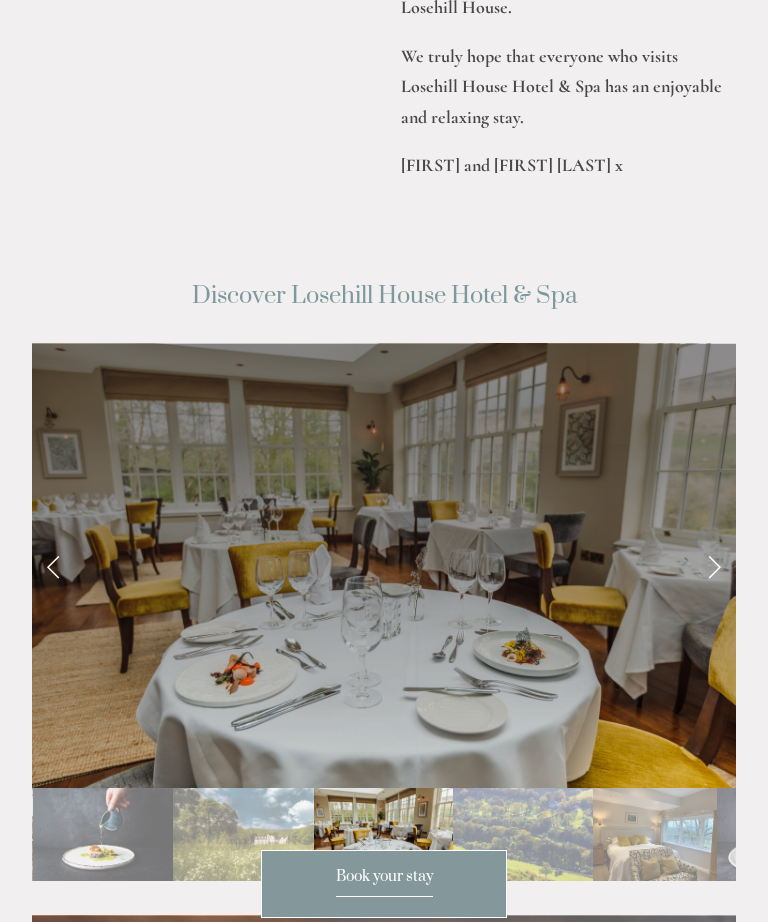 click at bounding box center (714, 566) 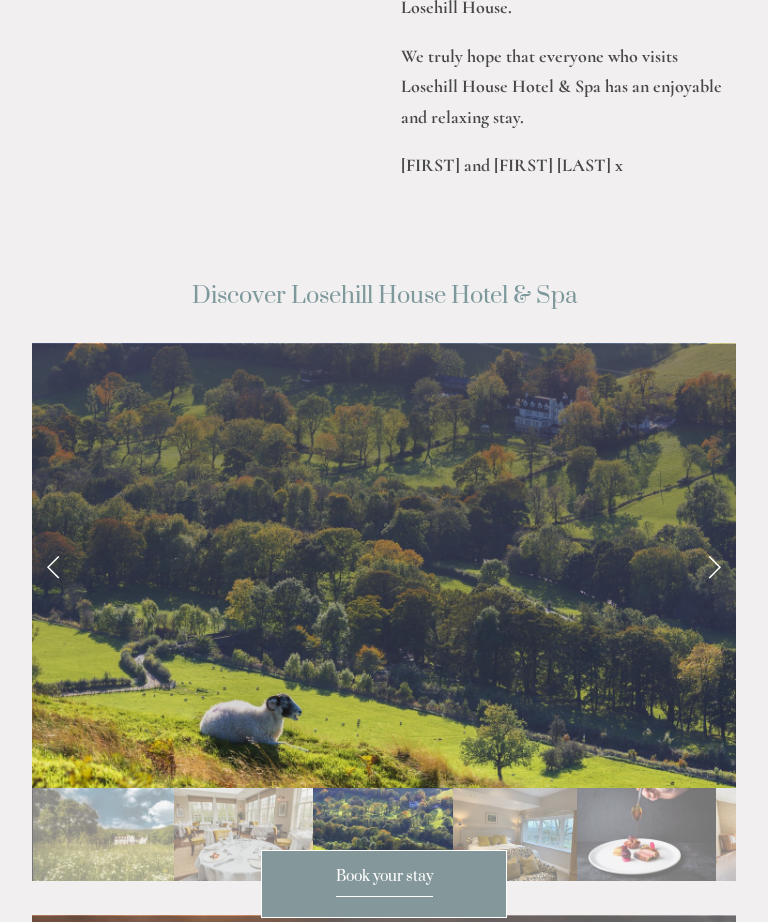 click at bounding box center [714, 566] 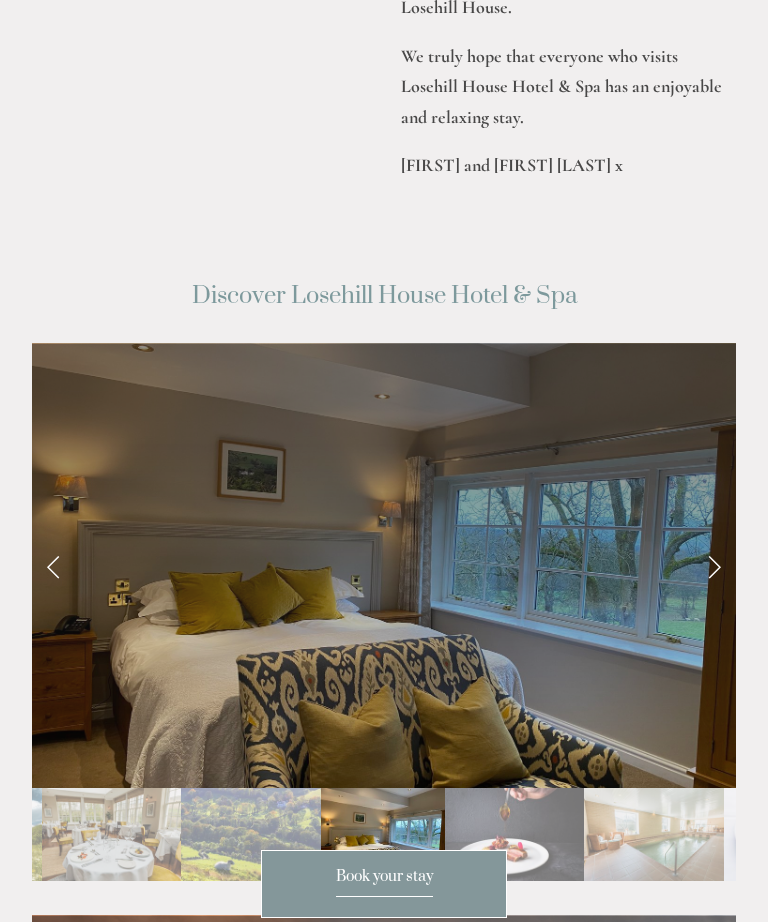 click at bounding box center (714, 566) 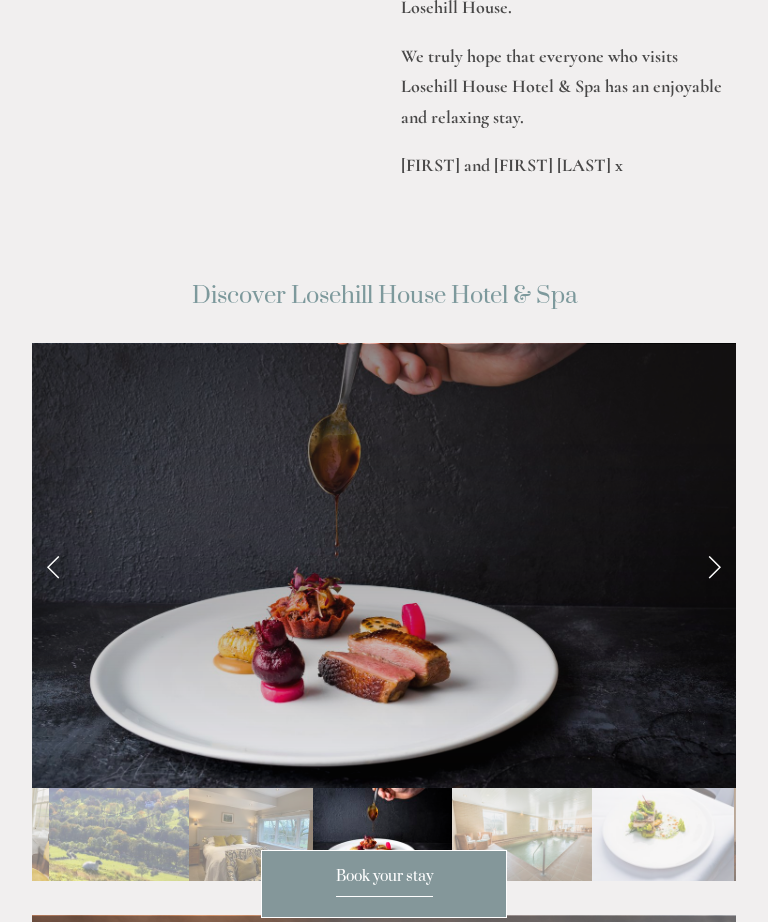 click at bounding box center [714, 566] 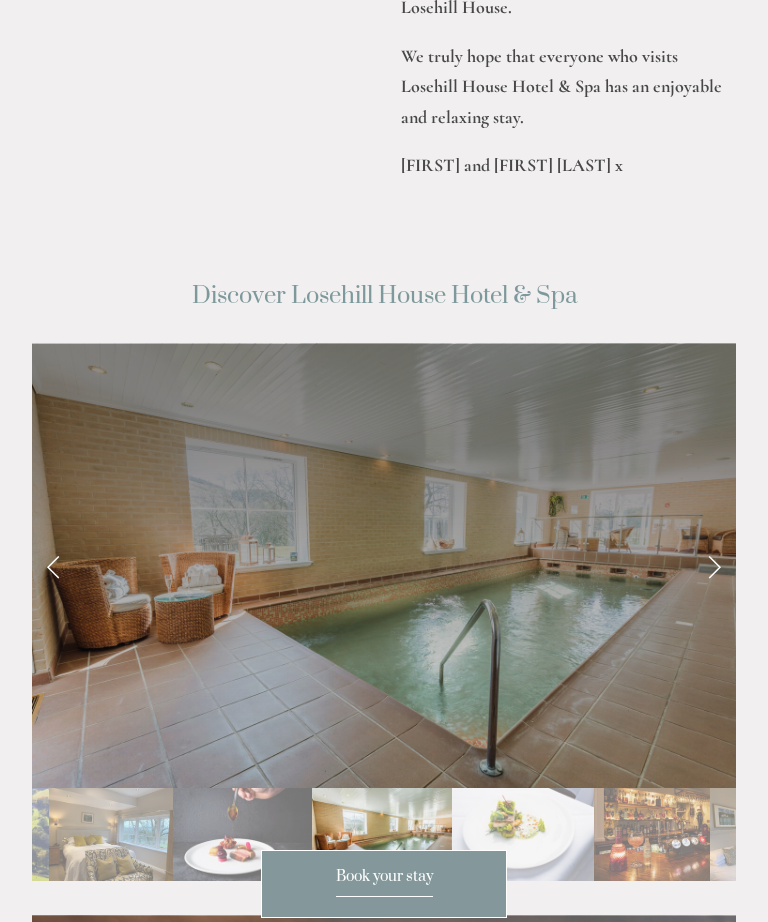 click at bounding box center (714, 566) 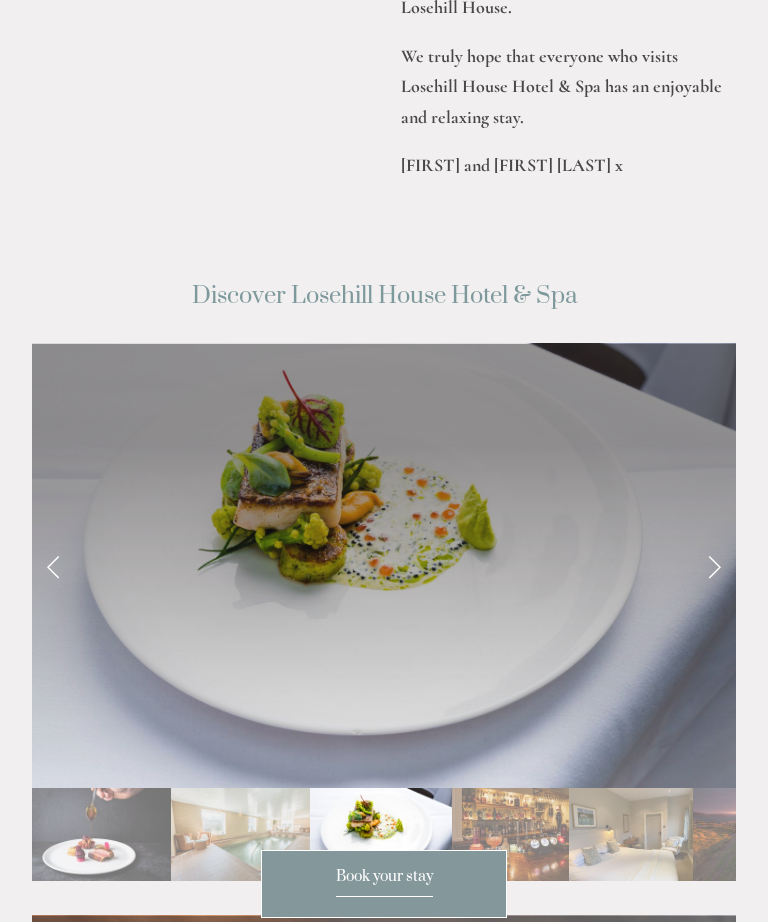 click at bounding box center (714, 566) 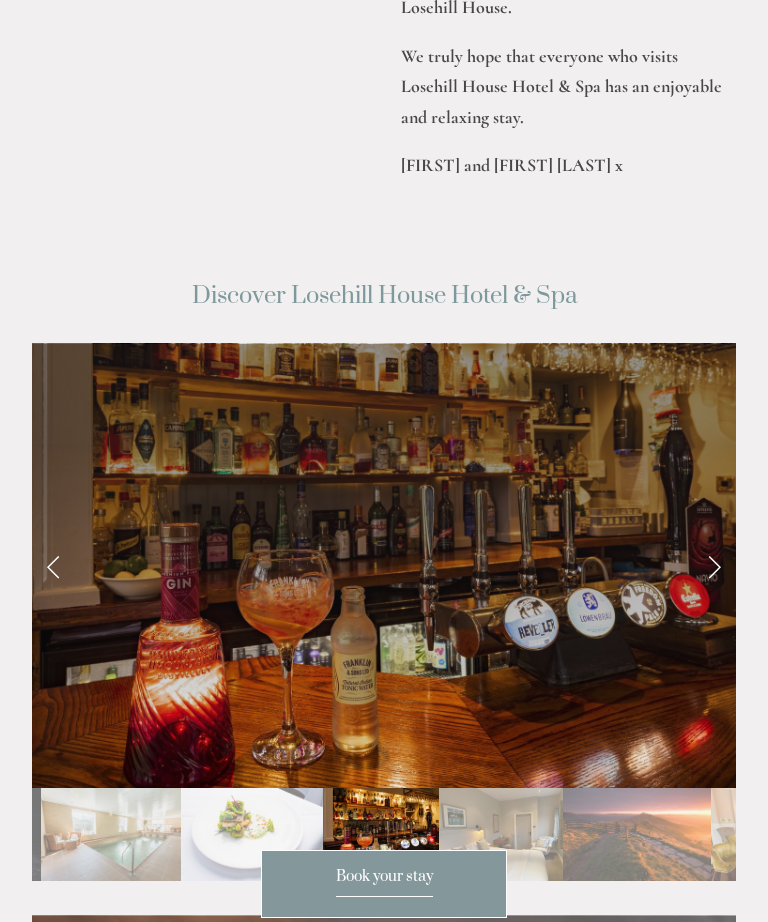 click at bounding box center [714, 566] 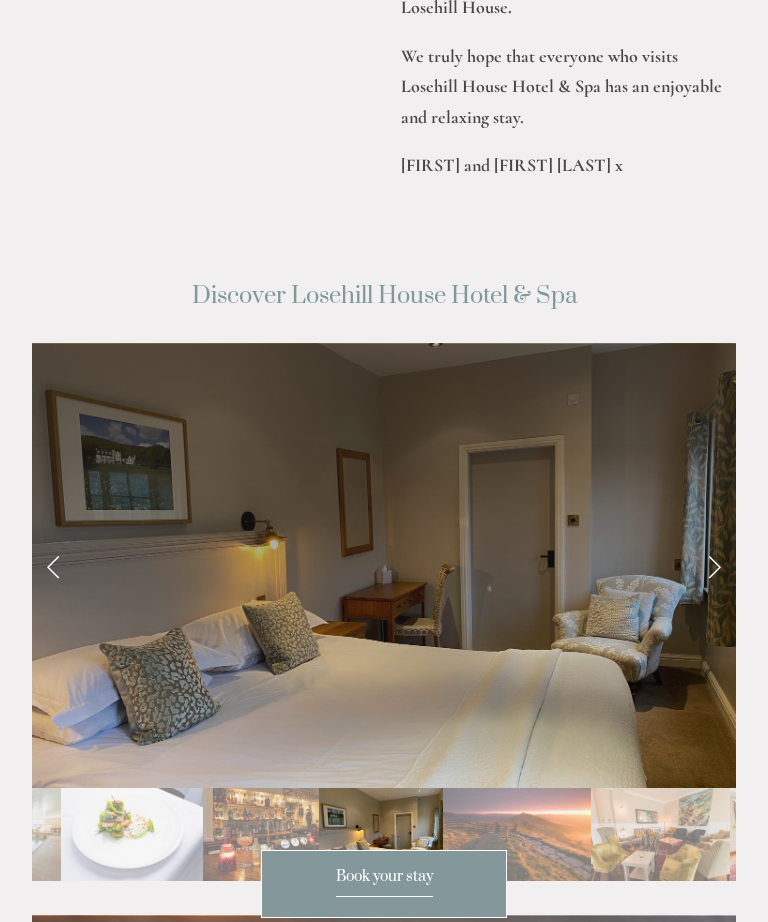 click at bounding box center (714, 566) 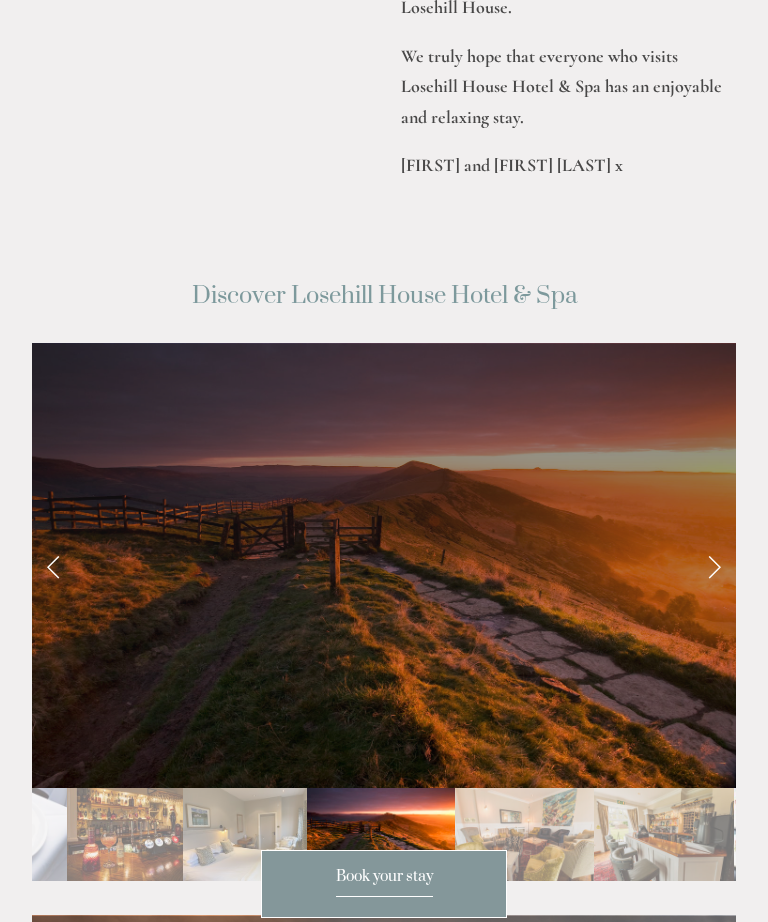 click at bounding box center (714, 566) 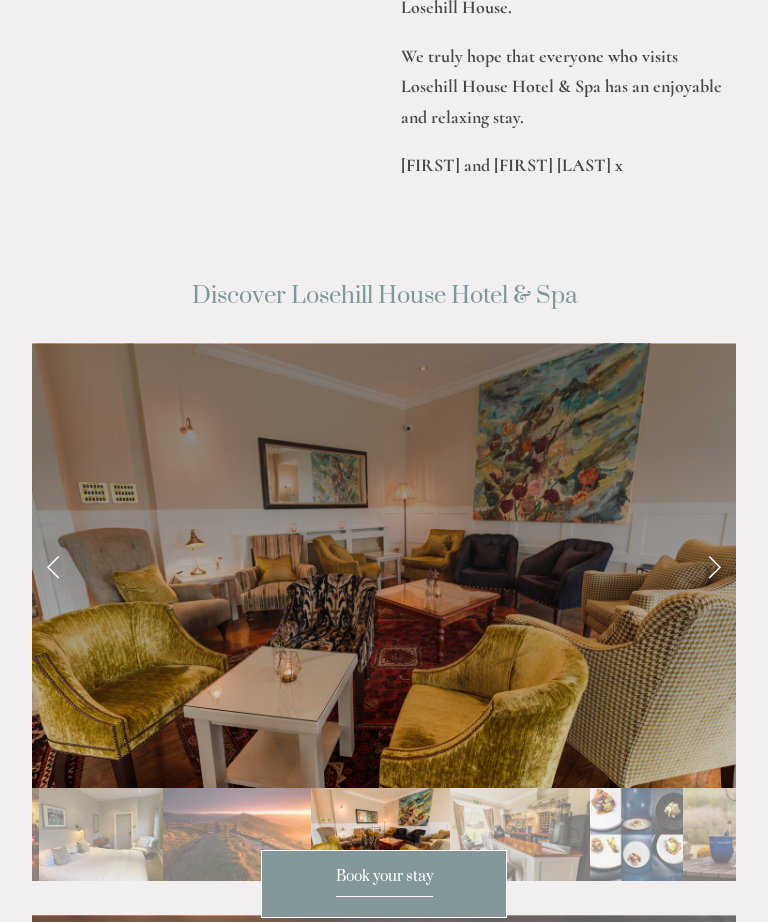 click at bounding box center [714, 566] 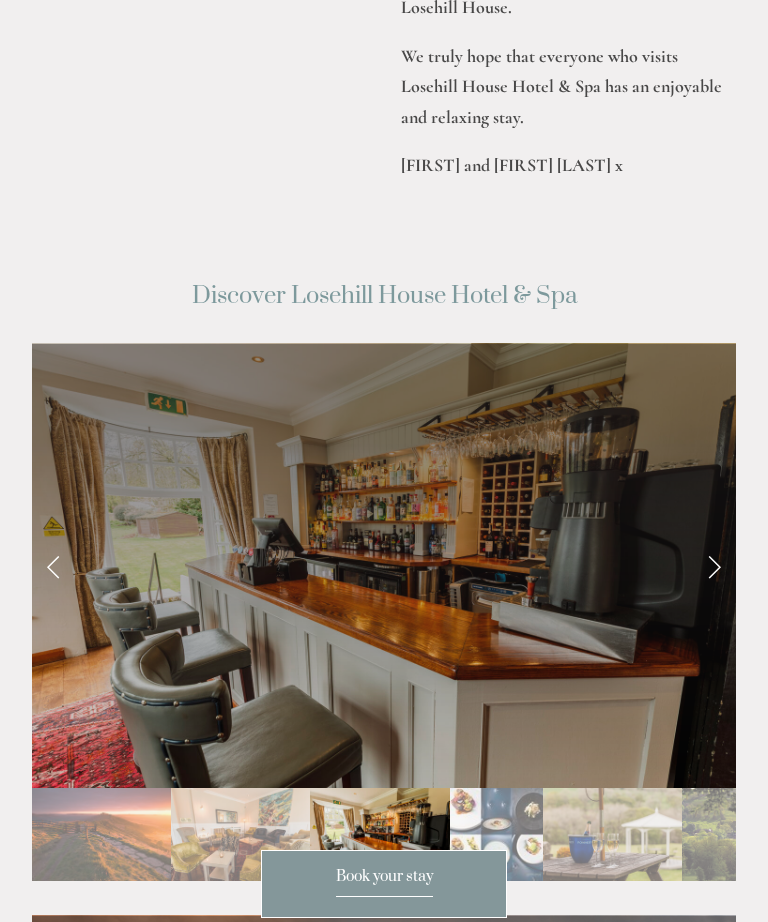 click at bounding box center [714, 566] 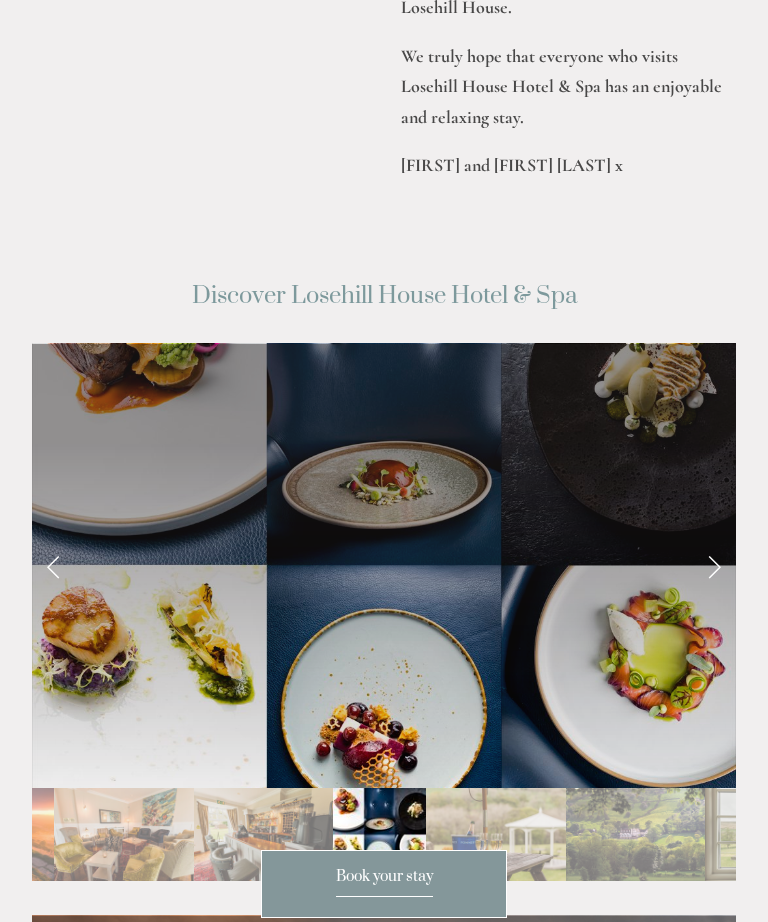 click at bounding box center [714, 566] 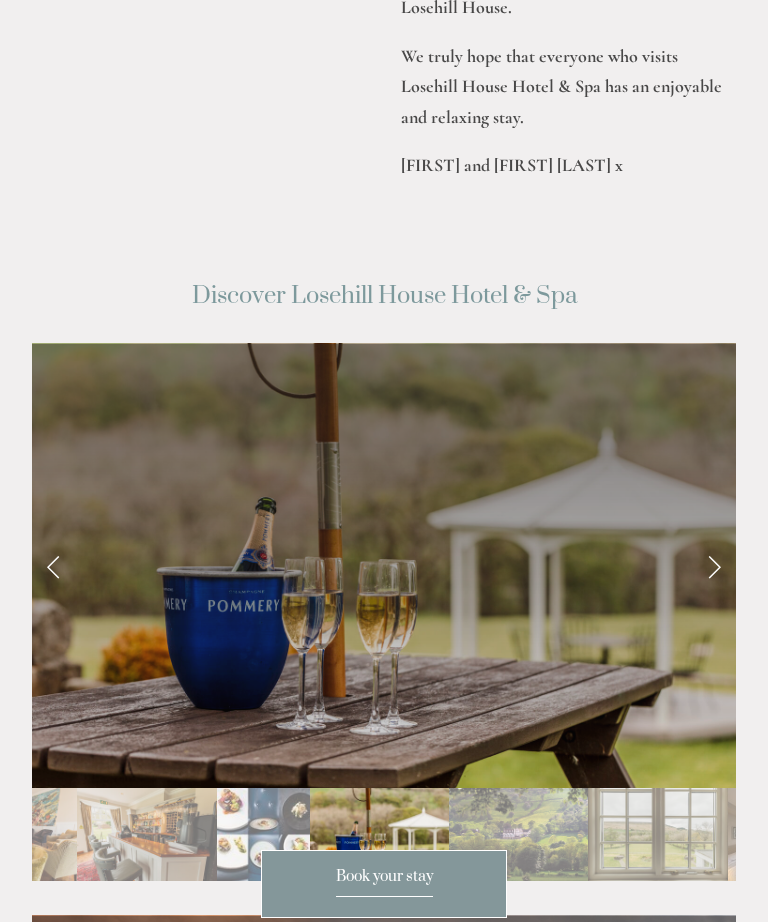 click at bounding box center [714, 566] 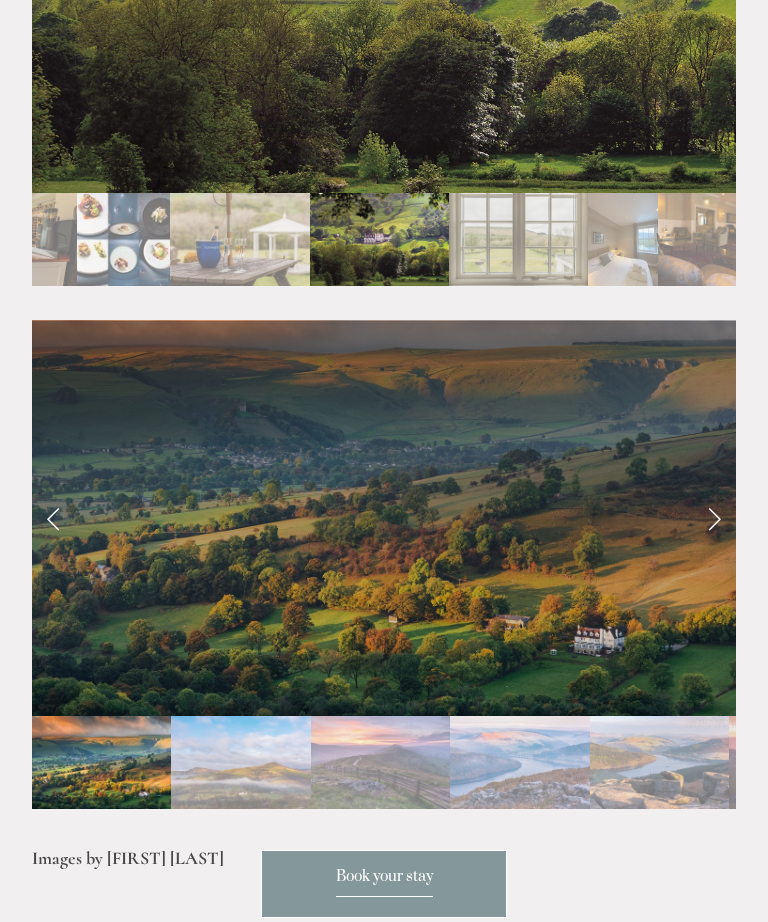 scroll, scrollTop: 3811, scrollLeft: 0, axis: vertical 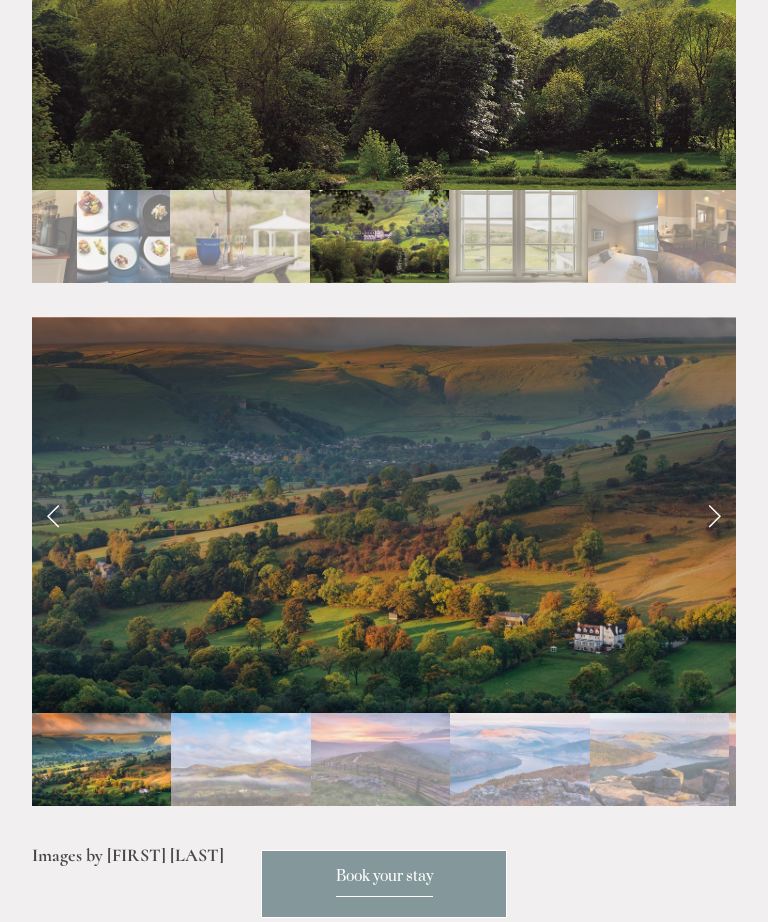 click at bounding box center (714, 515) 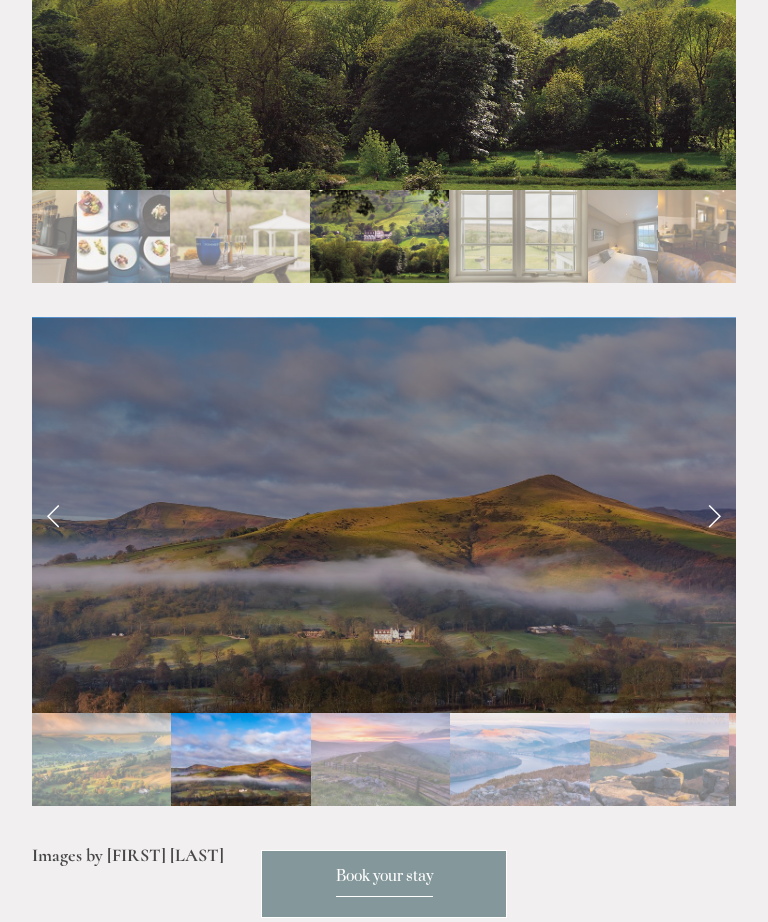 click at bounding box center (714, 515) 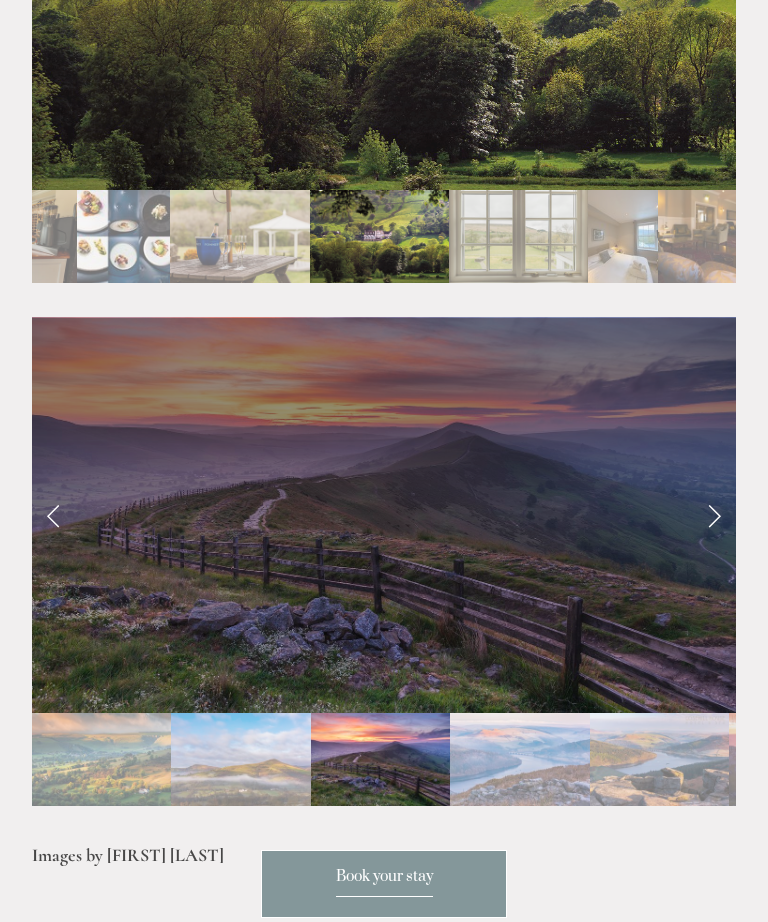 click at bounding box center (714, 515) 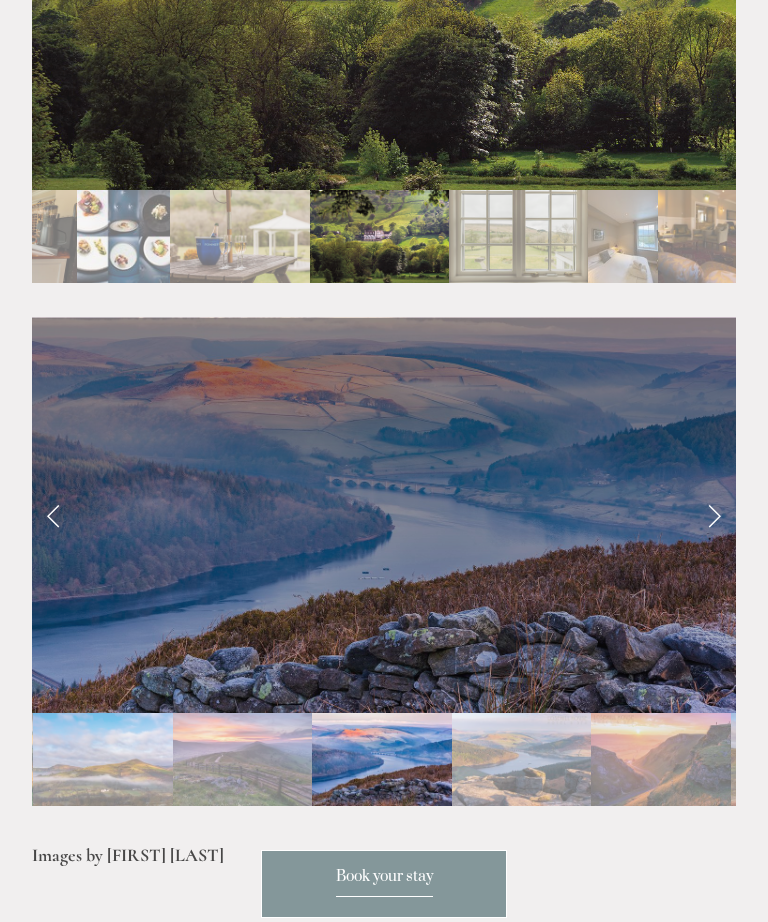 click at bounding box center [714, 515] 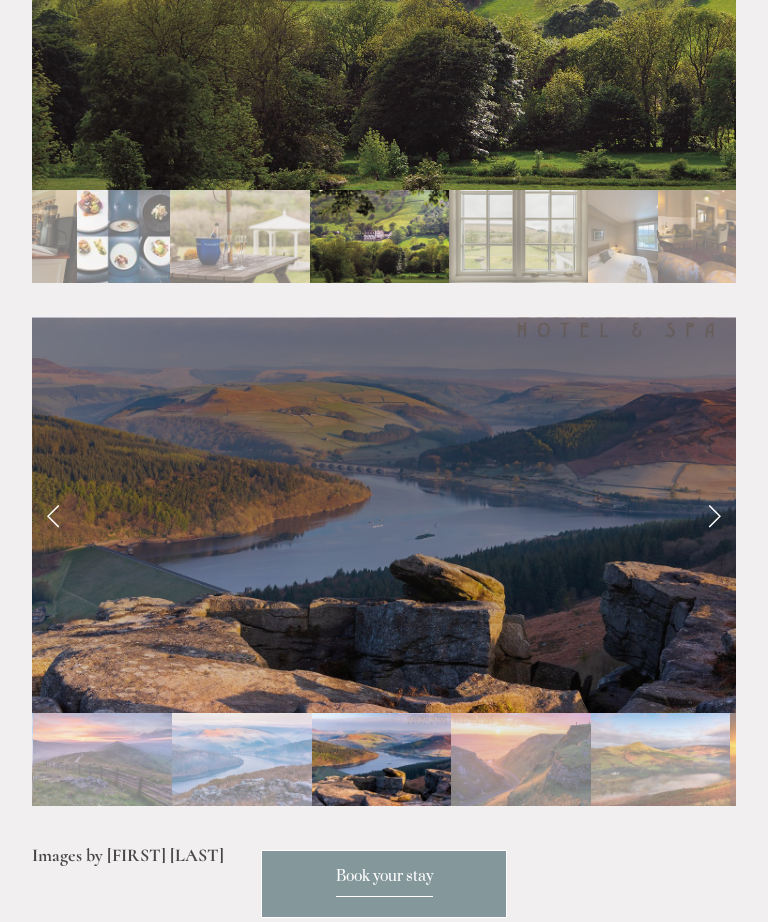click at bounding box center (714, 515) 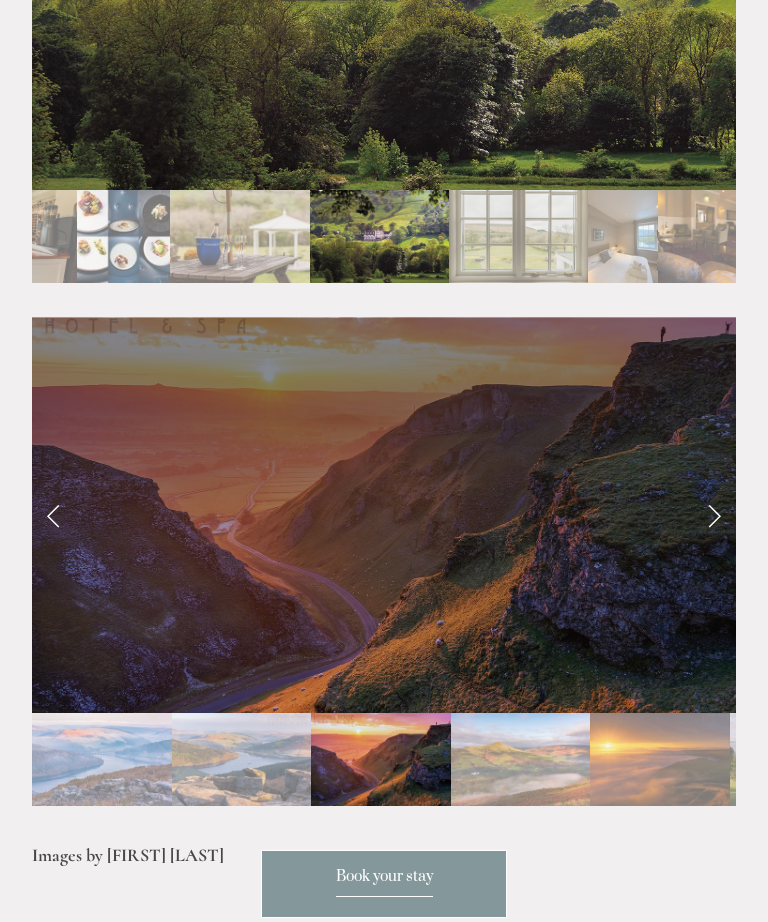 click at bounding box center (714, 515) 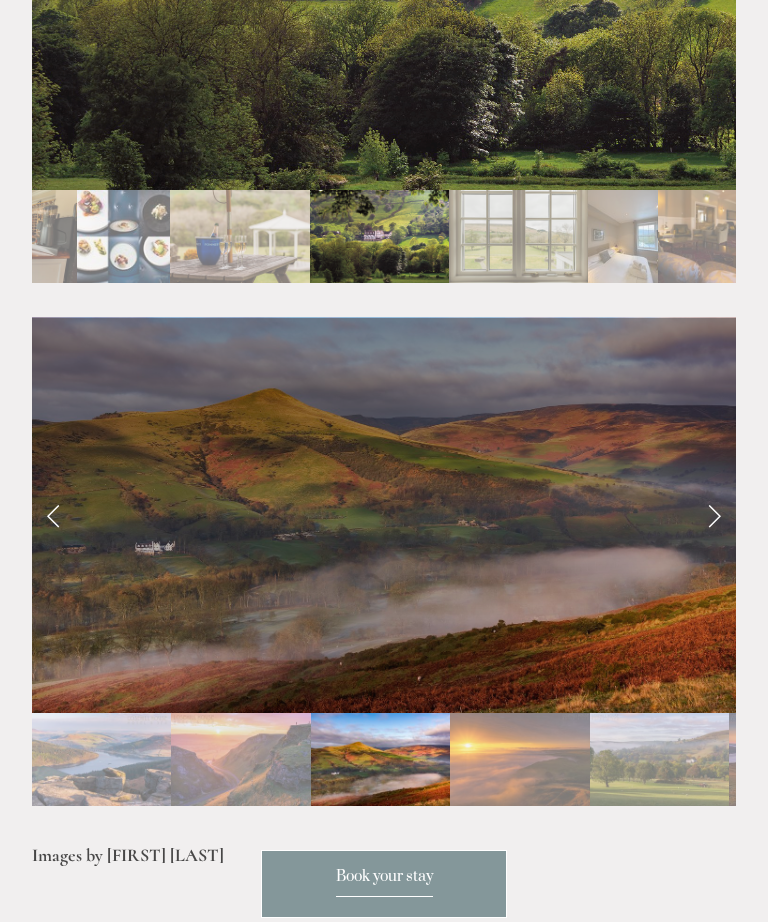 click at bounding box center [714, 515] 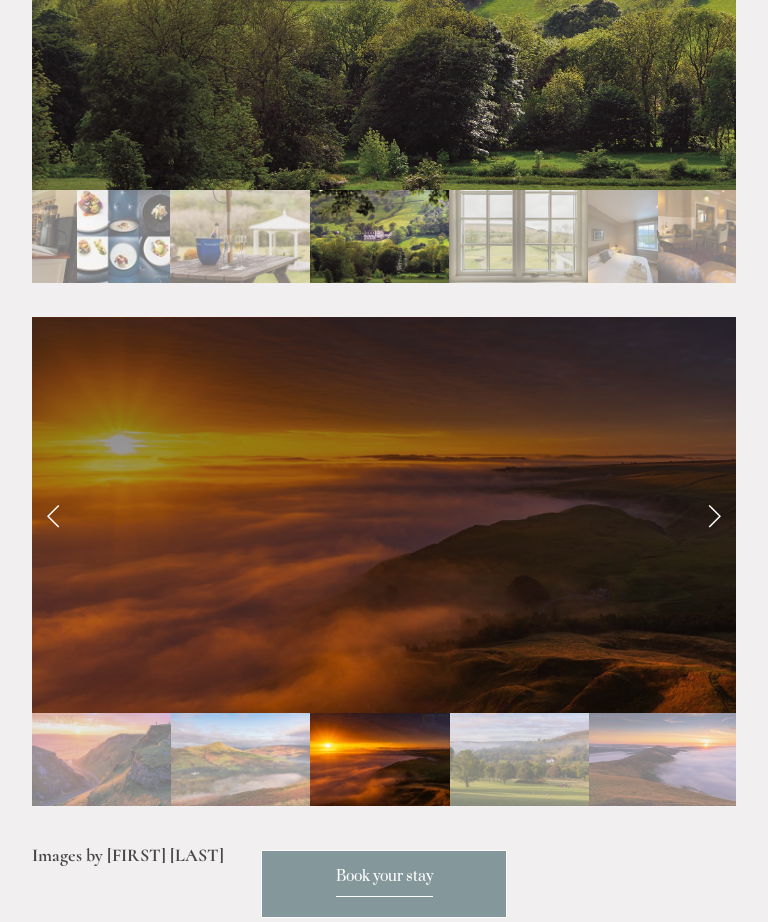 click at bounding box center [714, 515] 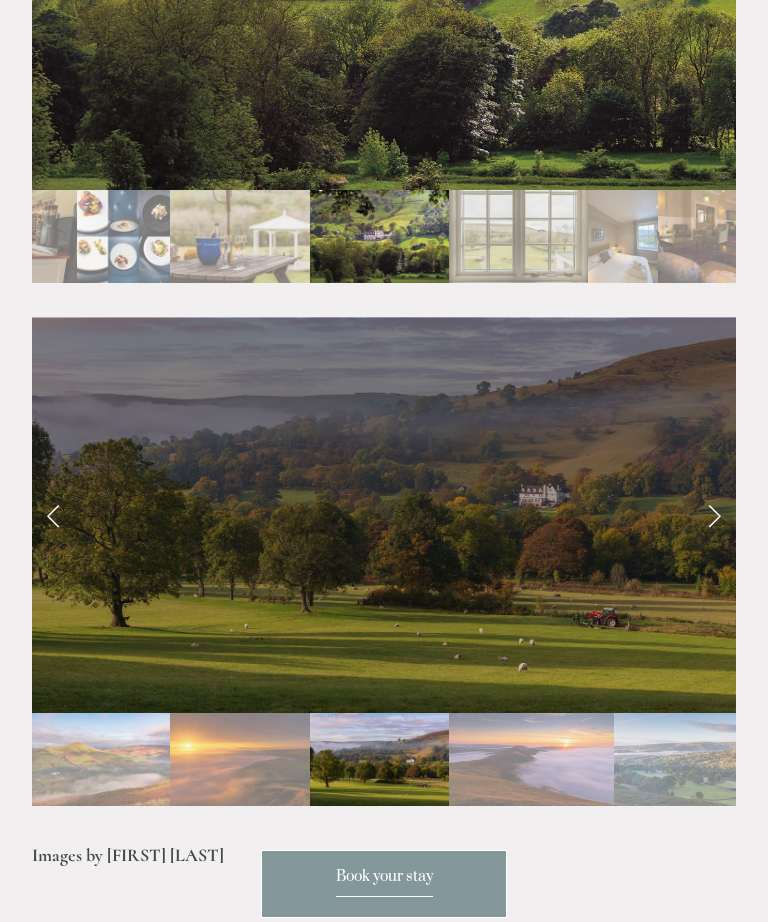 click at bounding box center [714, 515] 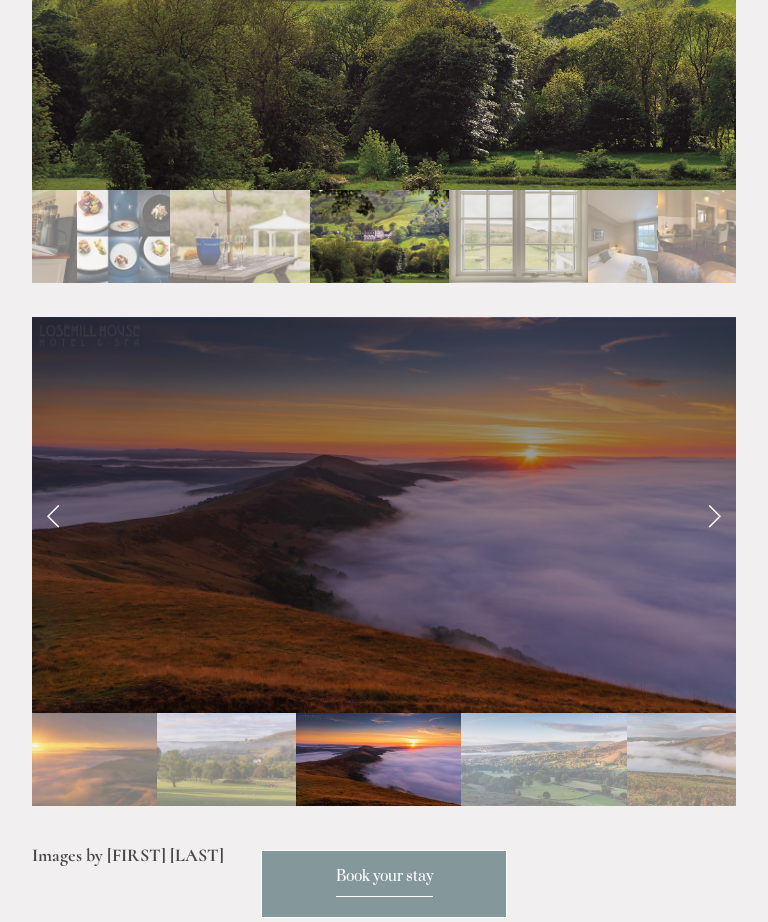 click at bounding box center (714, 515) 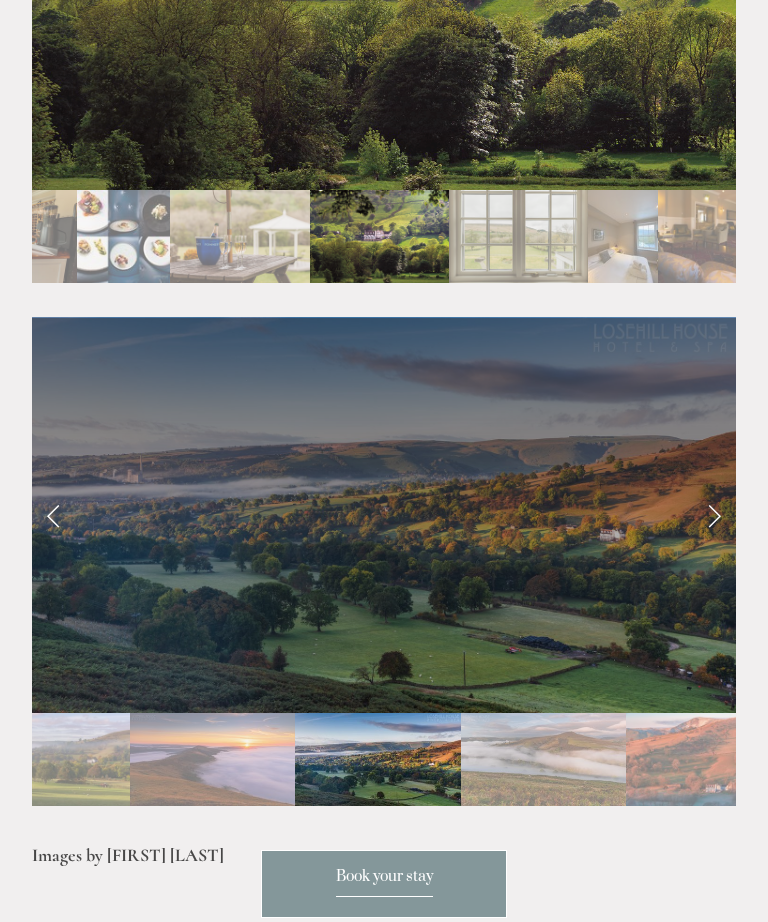 click at bounding box center (714, 515) 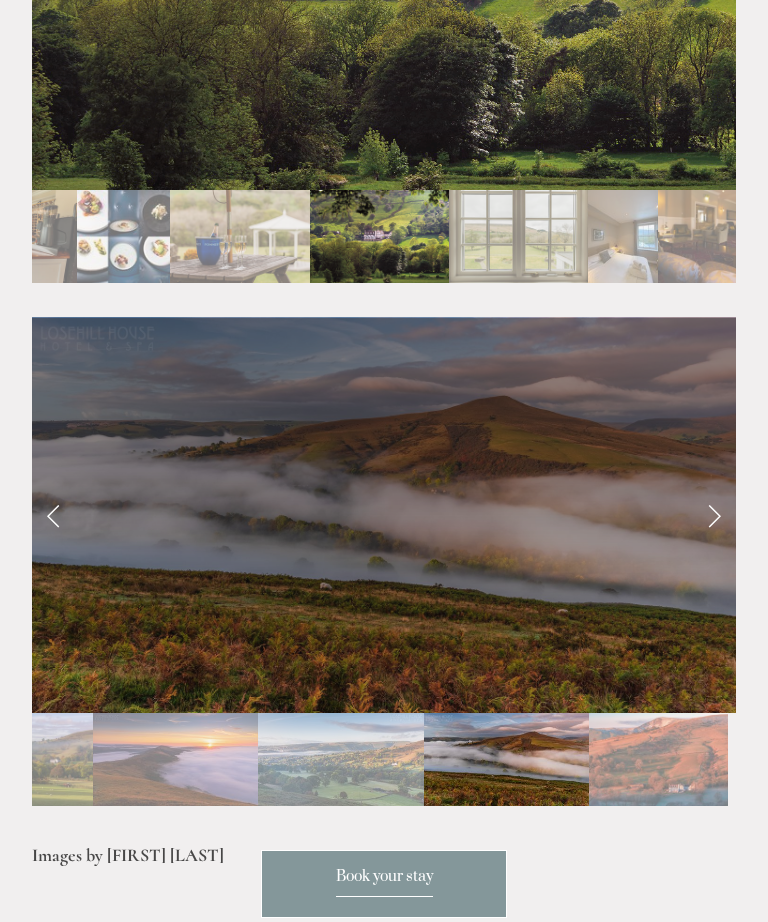 click at bounding box center [714, 515] 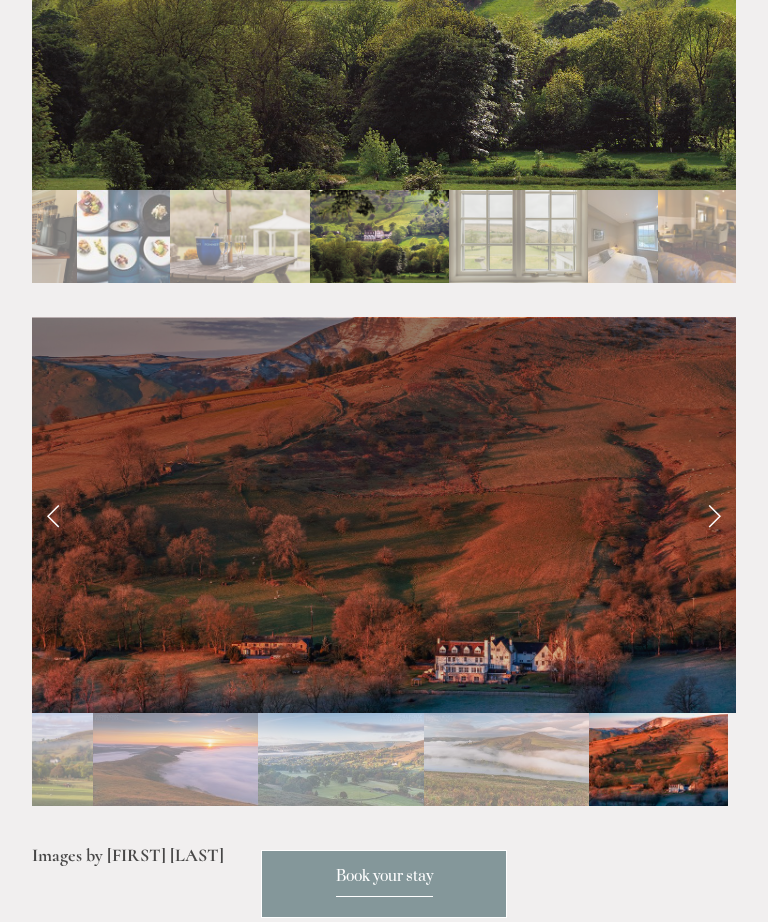 click at bounding box center (714, 515) 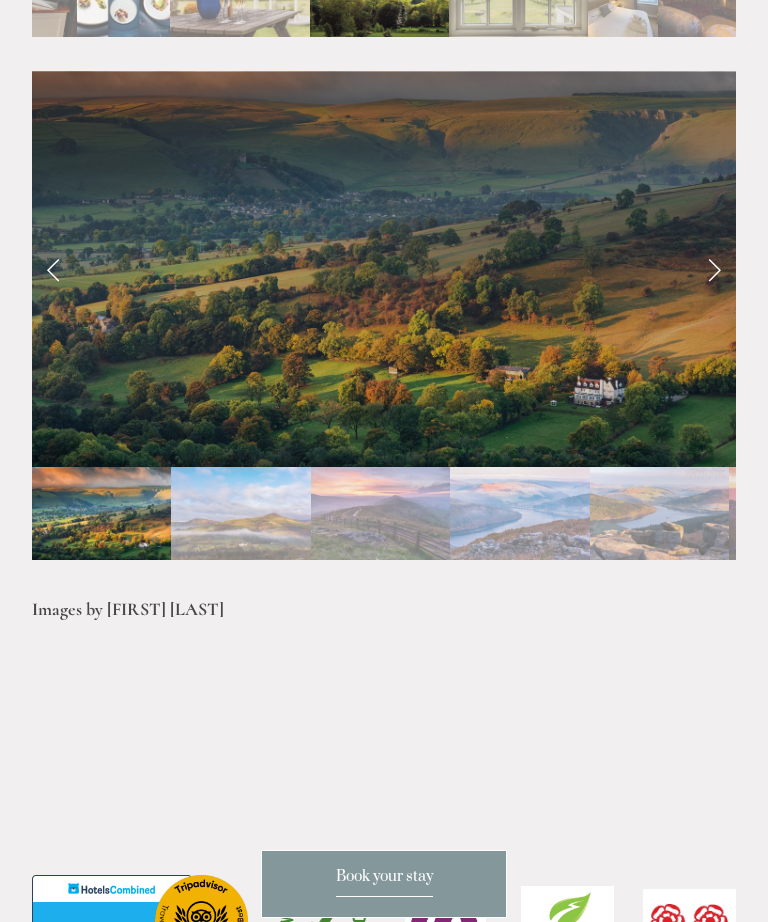 scroll, scrollTop: 4055, scrollLeft: 0, axis: vertical 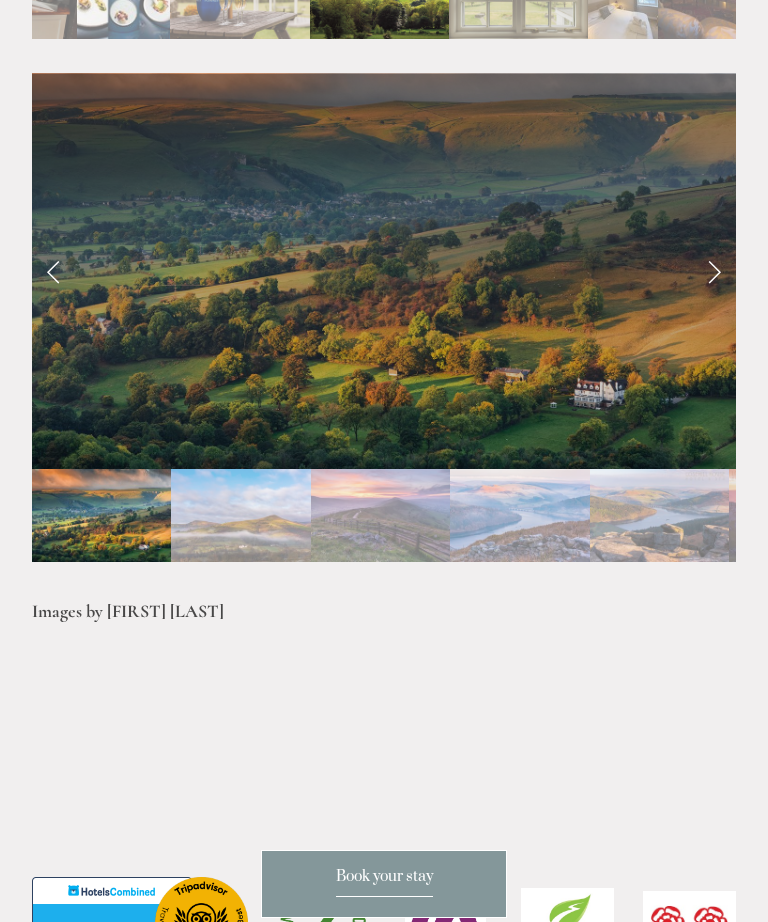 click at bounding box center [714, 271] 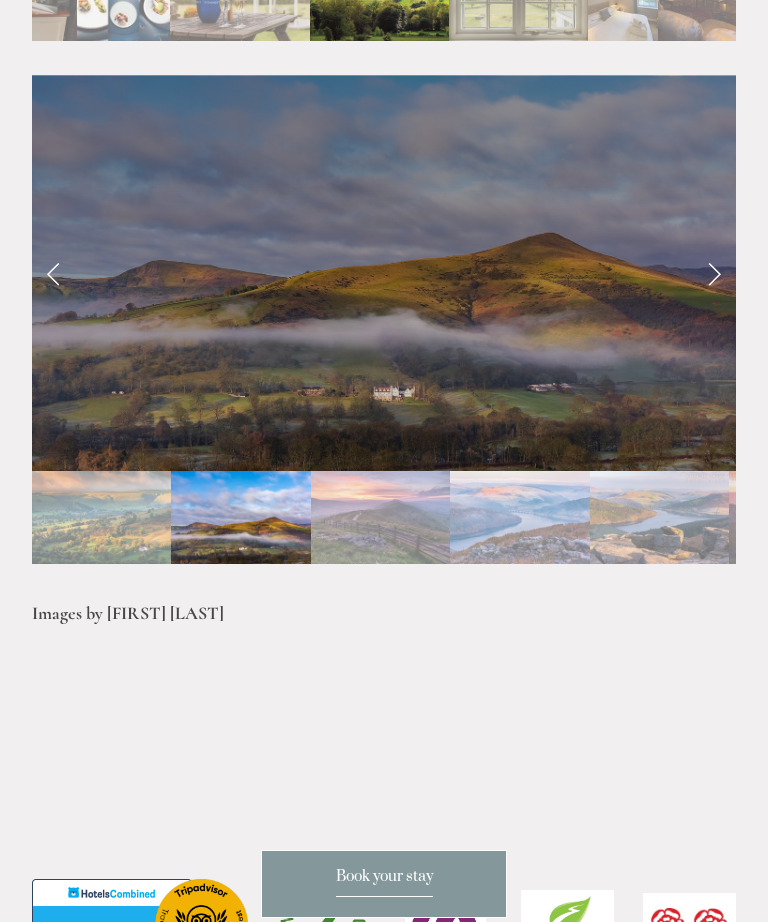 scroll, scrollTop: 4061, scrollLeft: 0, axis: vertical 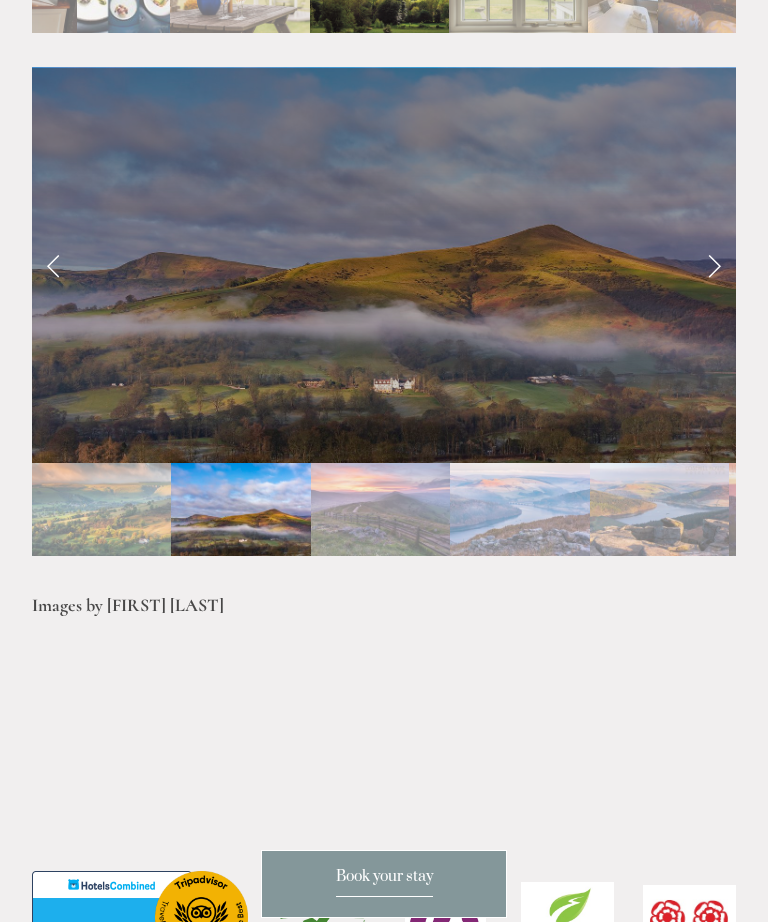 click at bounding box center [714, 265] 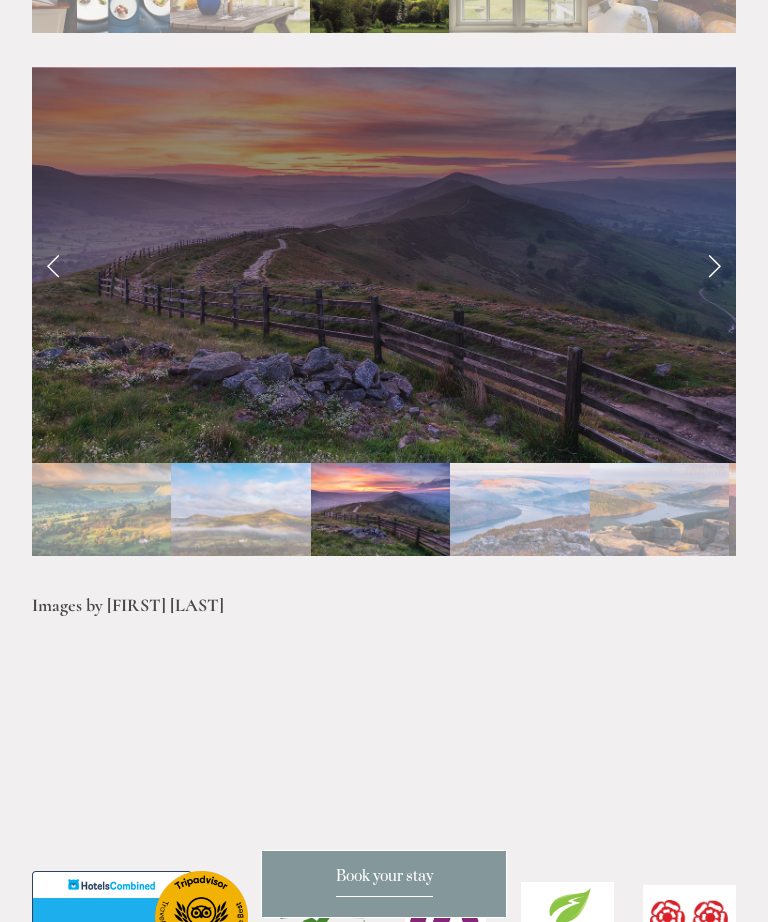 click at bounding box center [714, 265] 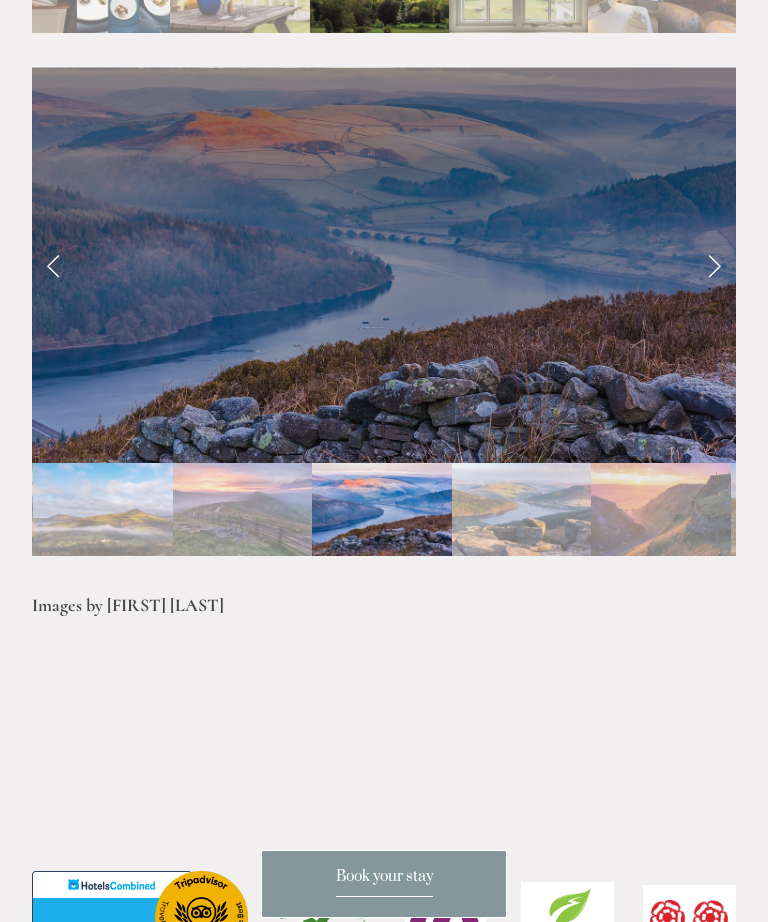 click at bounding box center [714, 265] 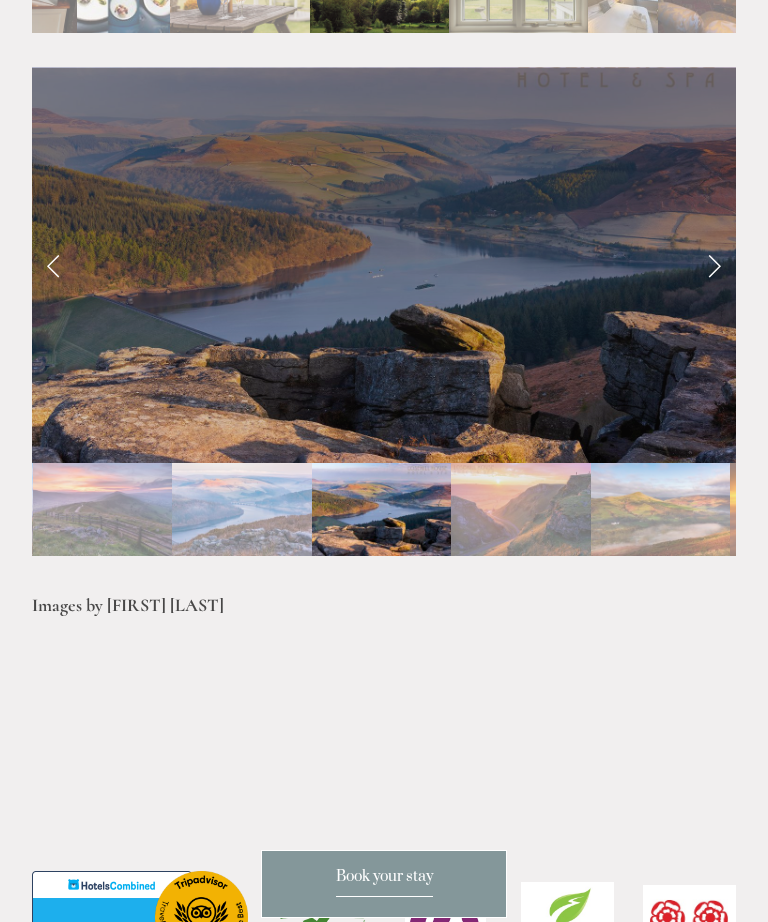 click at bounding box center [714, 265] 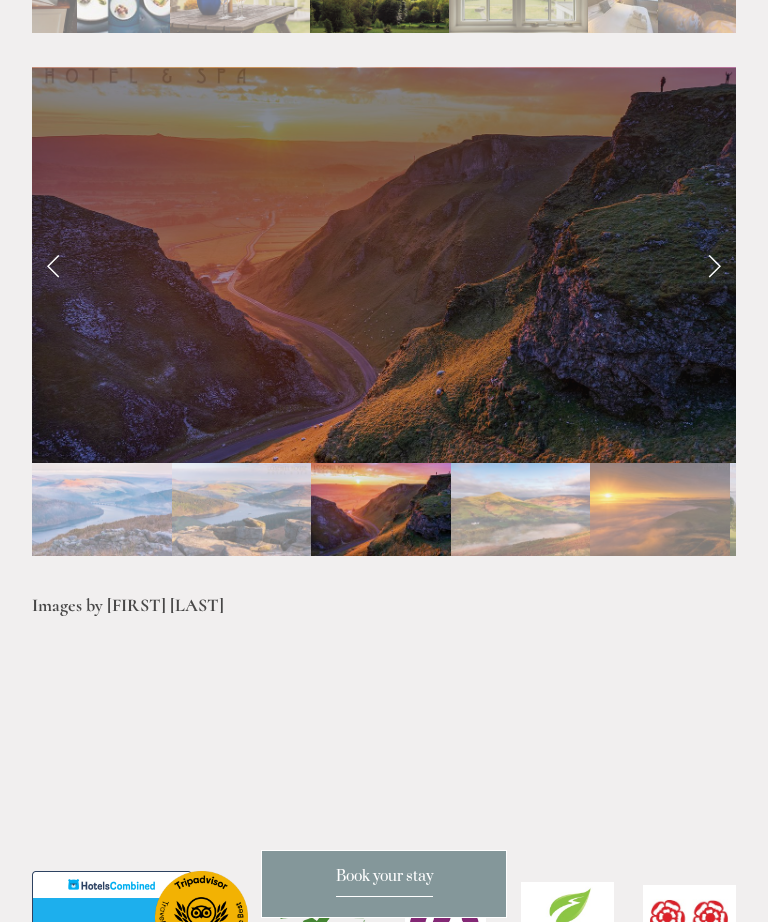 click at bounding box center [714, 265] 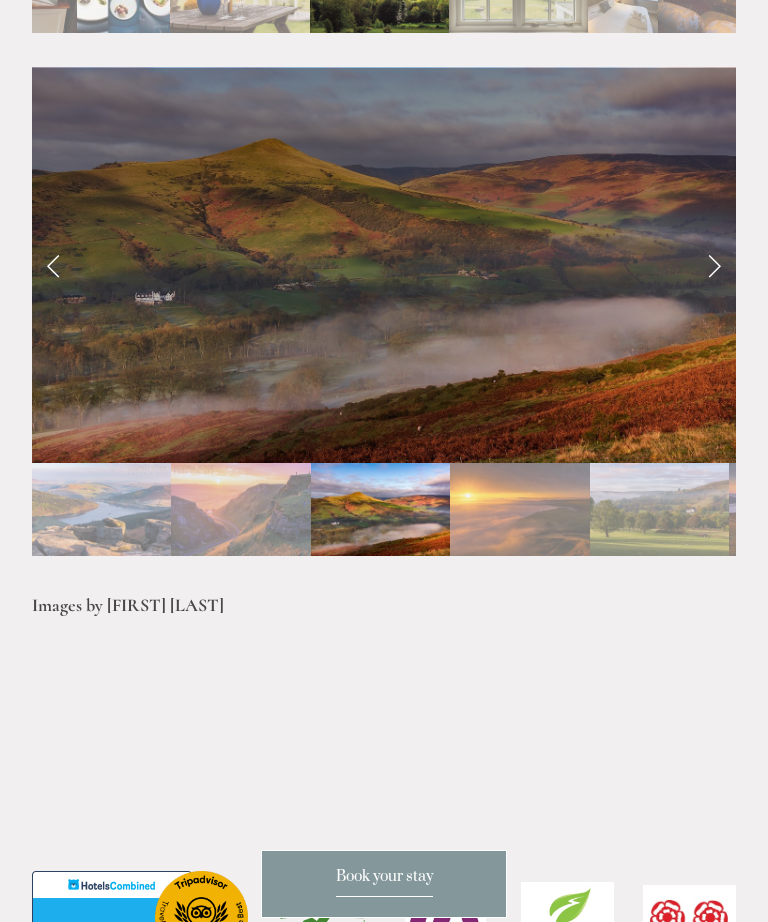 click at bounding box center [714, 265] 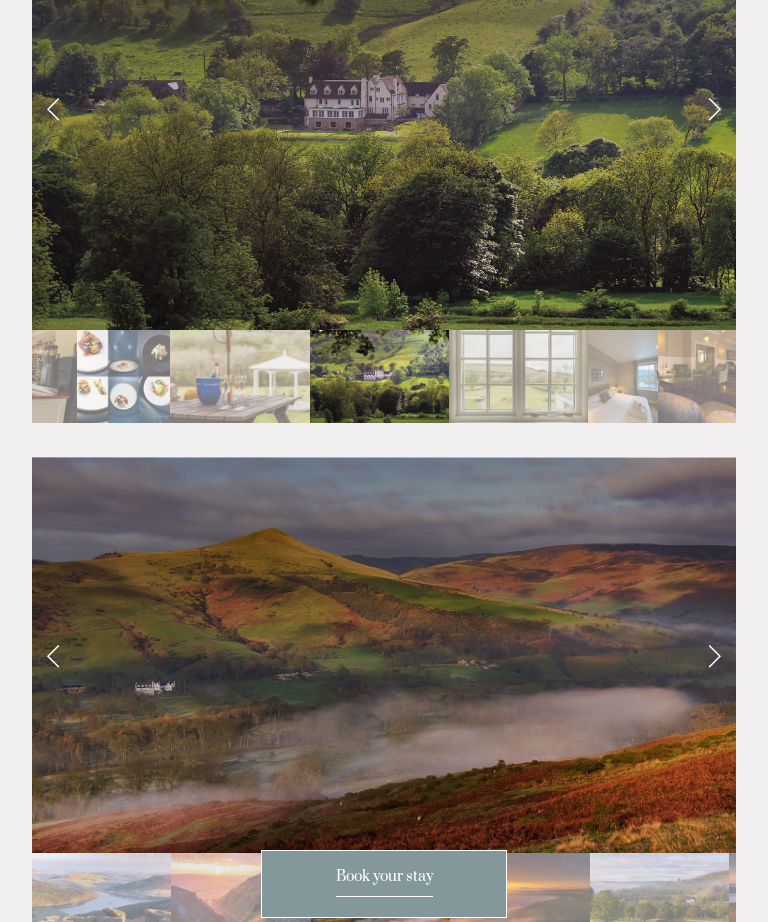 scroll, scrollTop: 3666, scrollLeft: 0, axis: vertical 